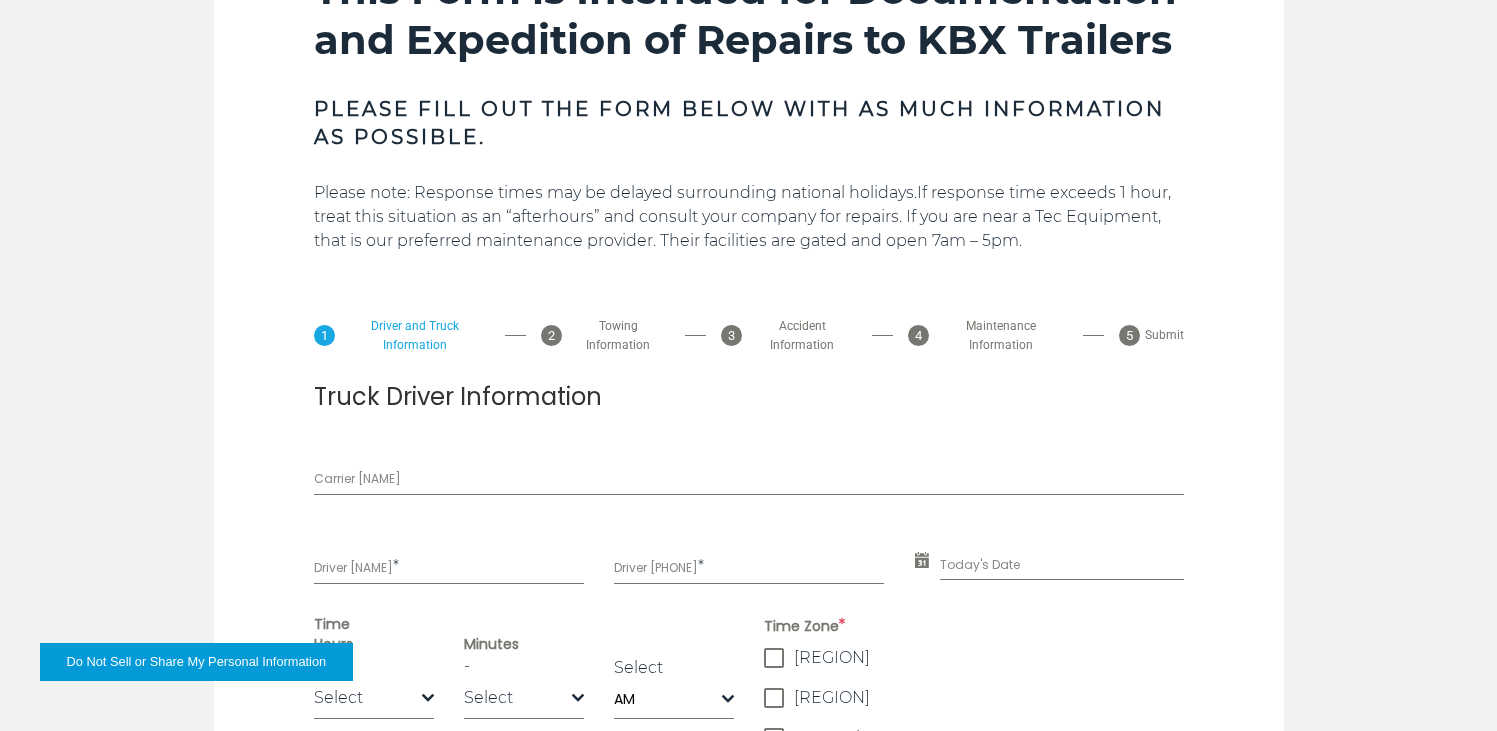 scroll, scrollTop: 900, scrollLeft: 0, axis: vertical 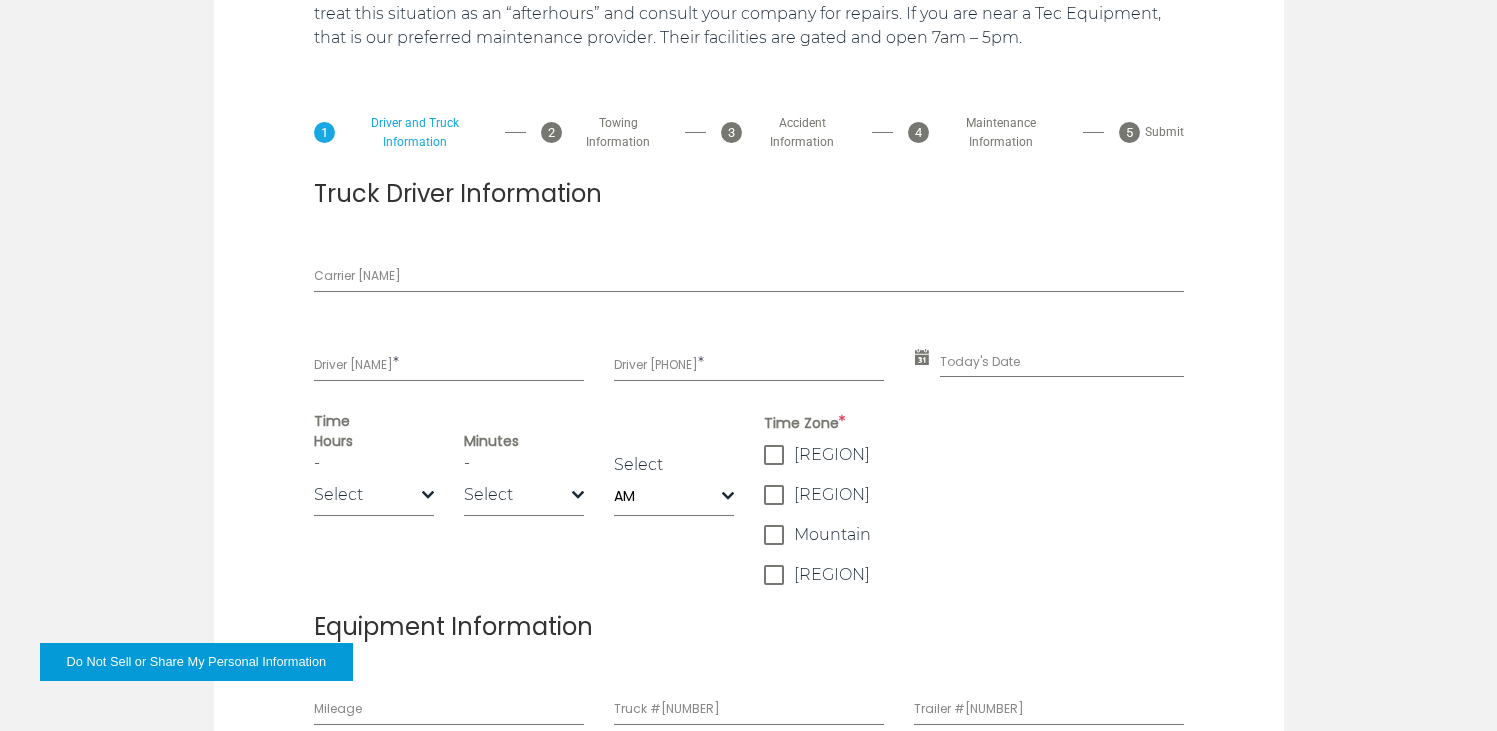 click on "Carrier [NAME]" at bounding box center (749, 274) 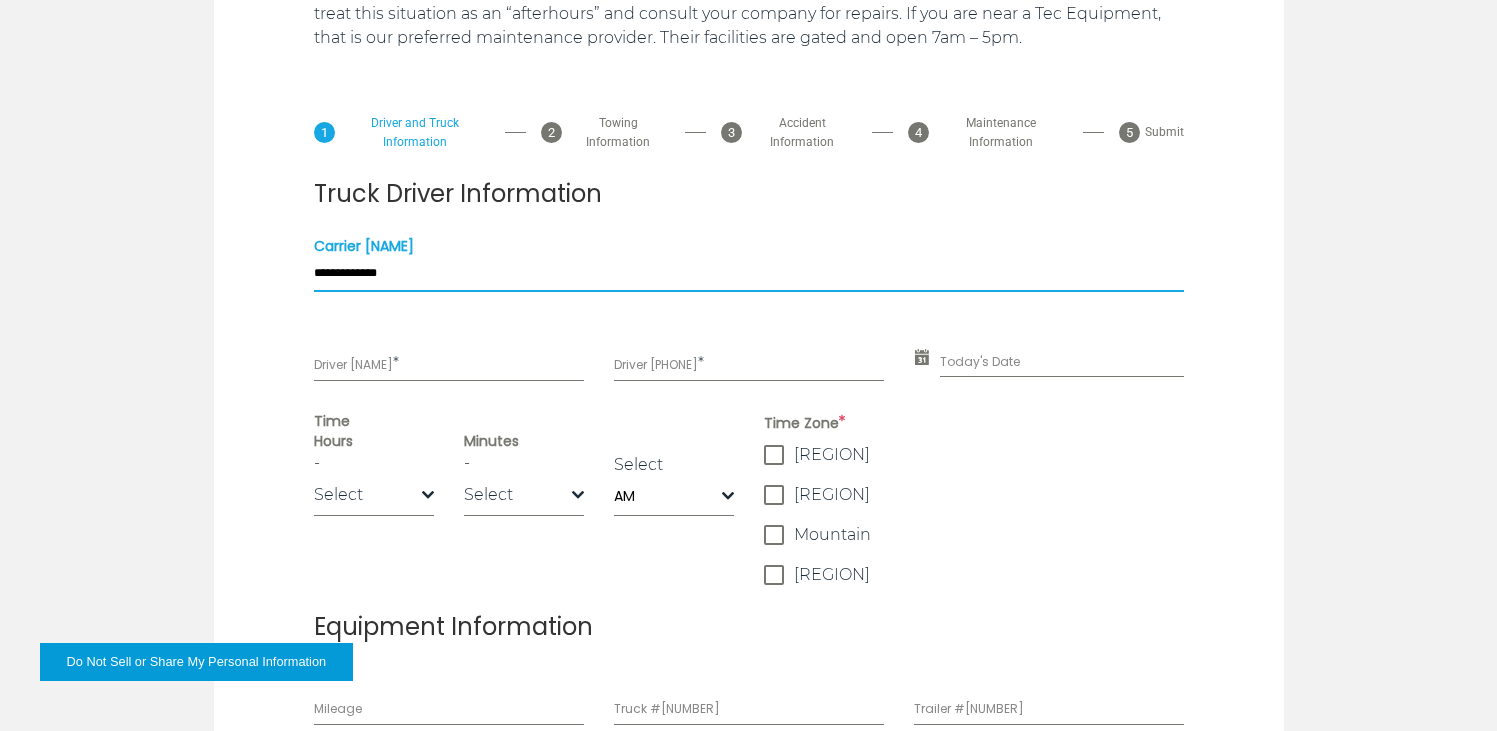 type on "**********" 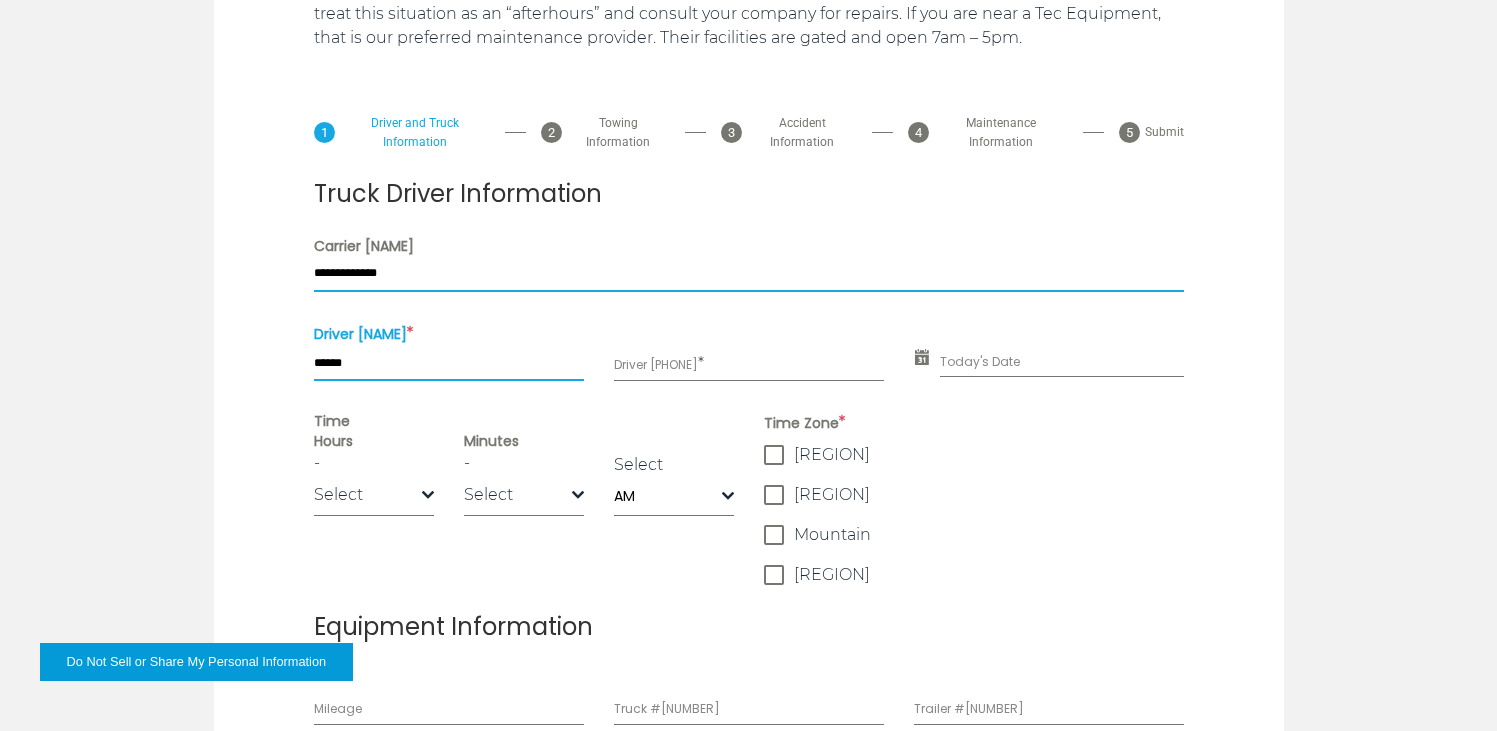 type on "******" 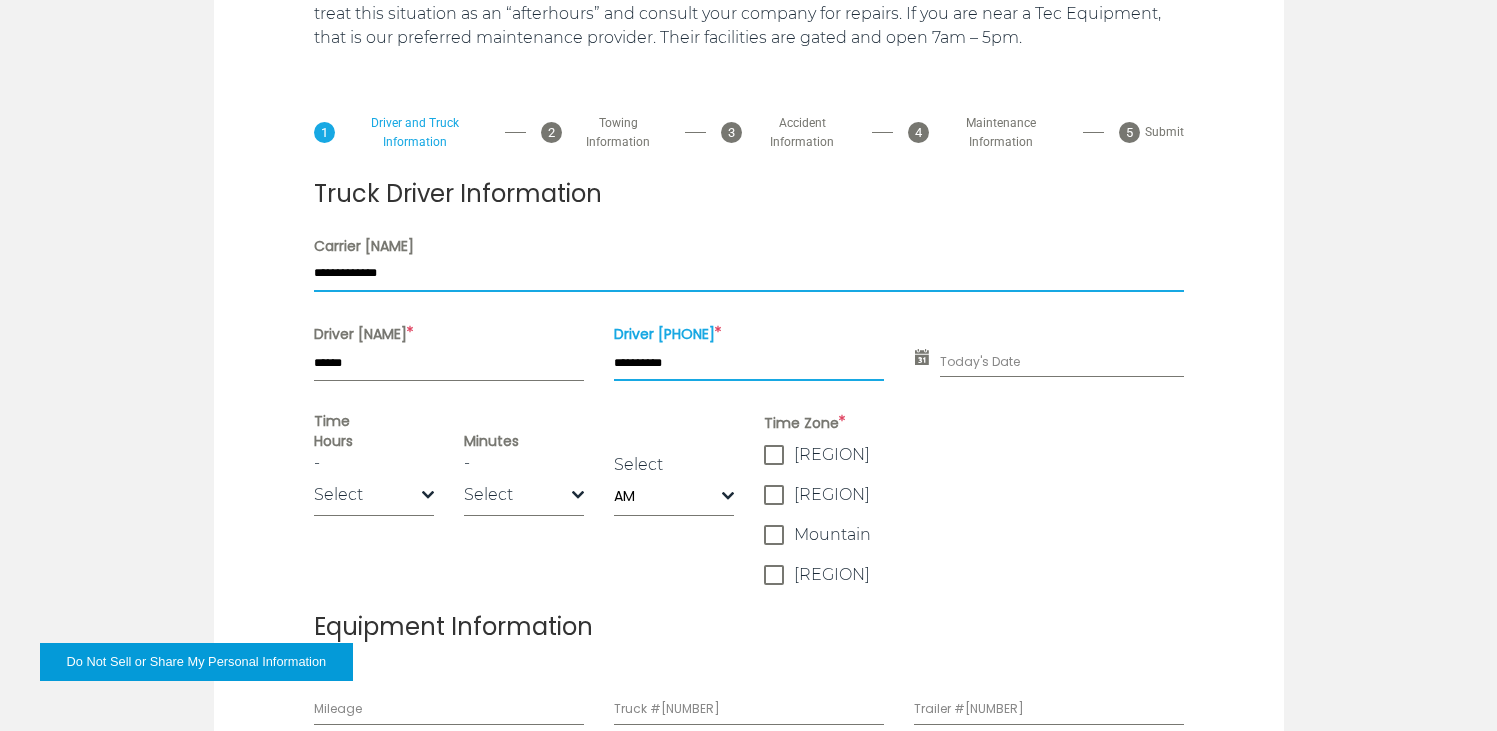 type on "**********" 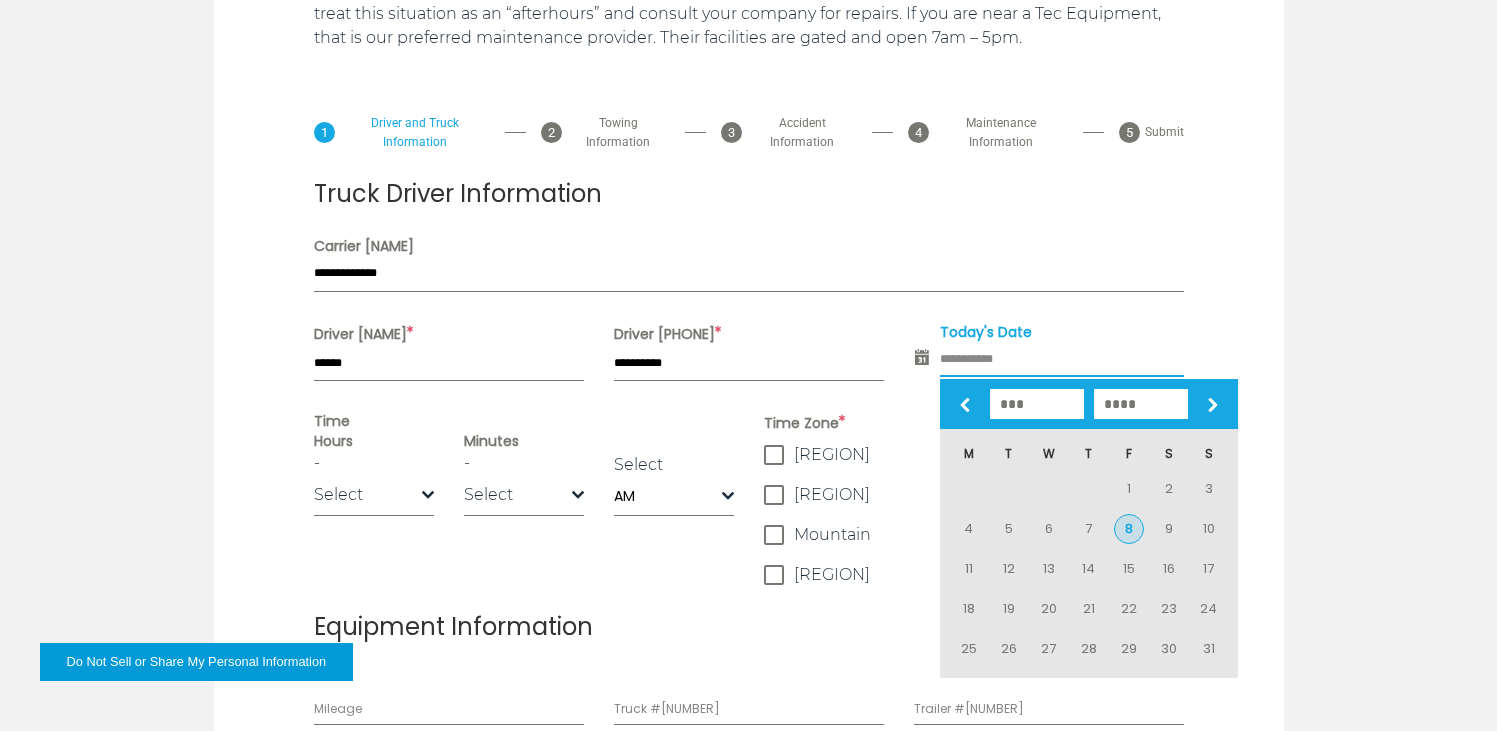 click on "8" at bounding box center [1129, 529] 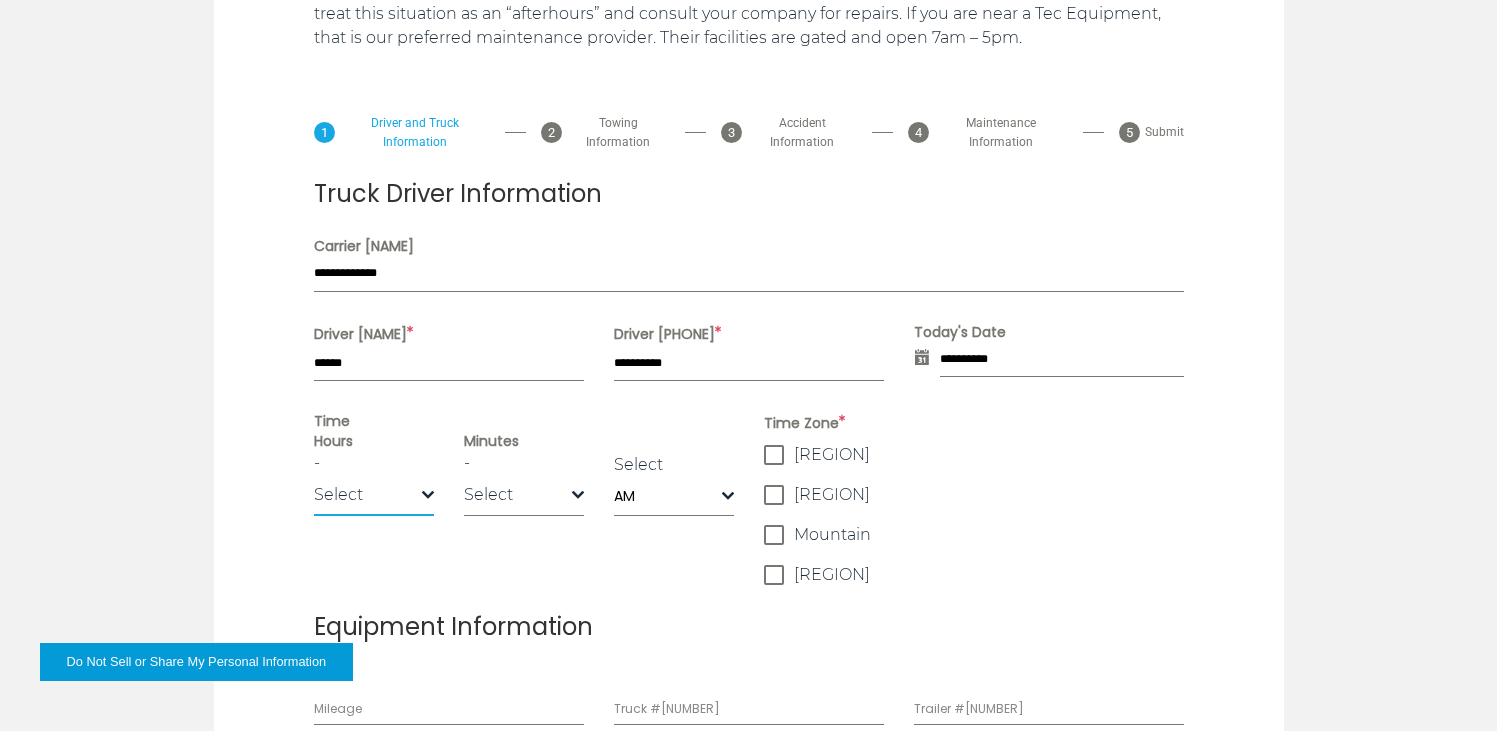 click on "Select" at bounding box center (368, 495) 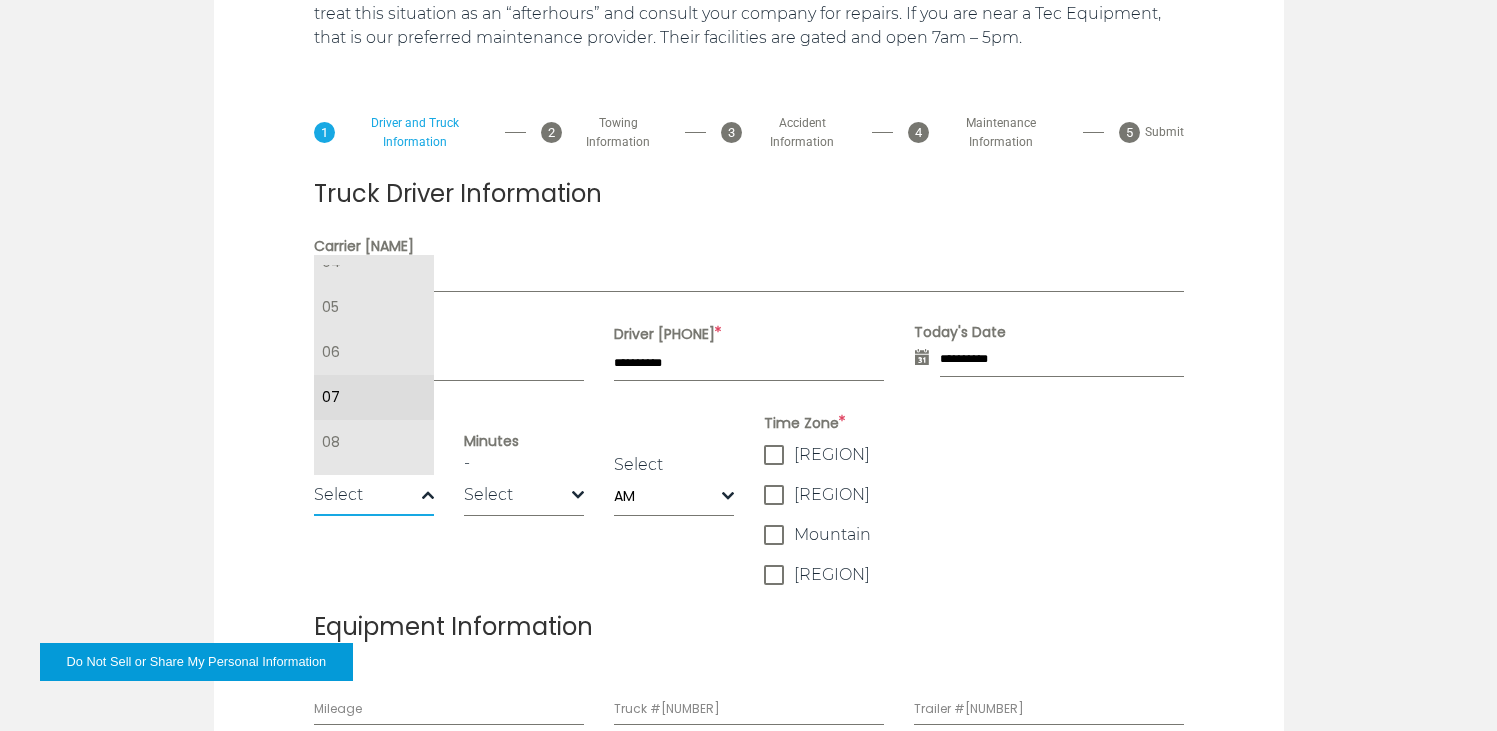 scroll, scrollTop: 240, scrollLeft: 0, axis: vertical 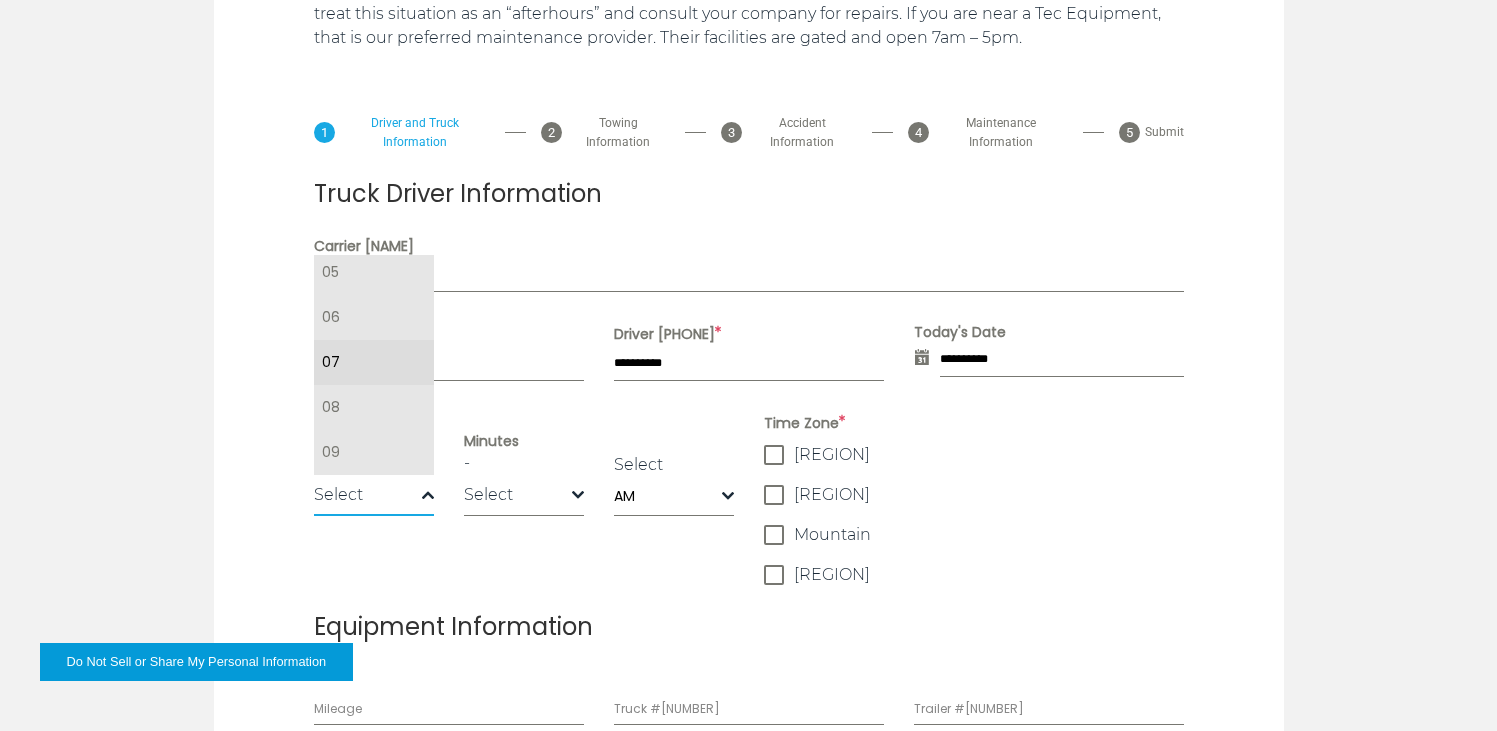 select on "*" 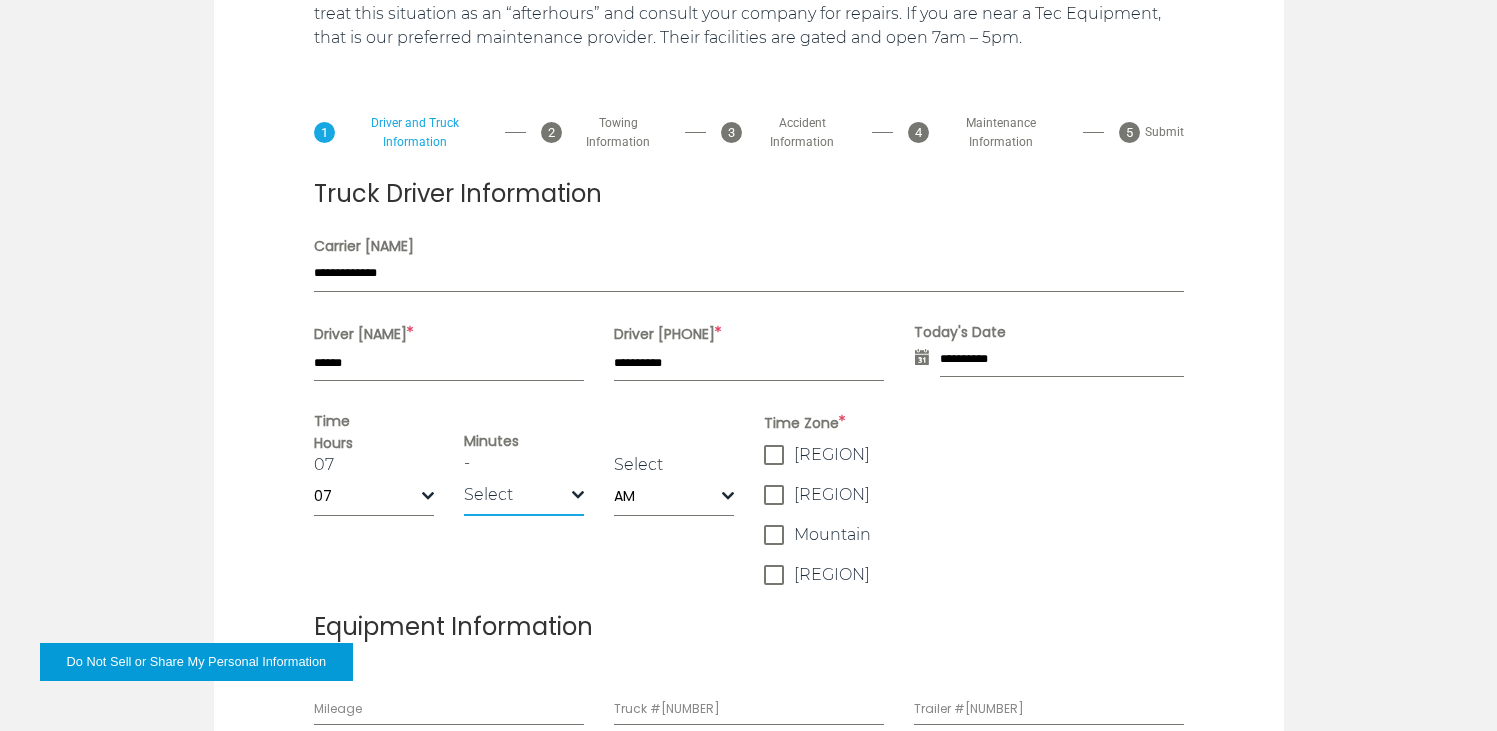 click on "Select" at bounding box center (518, 495) 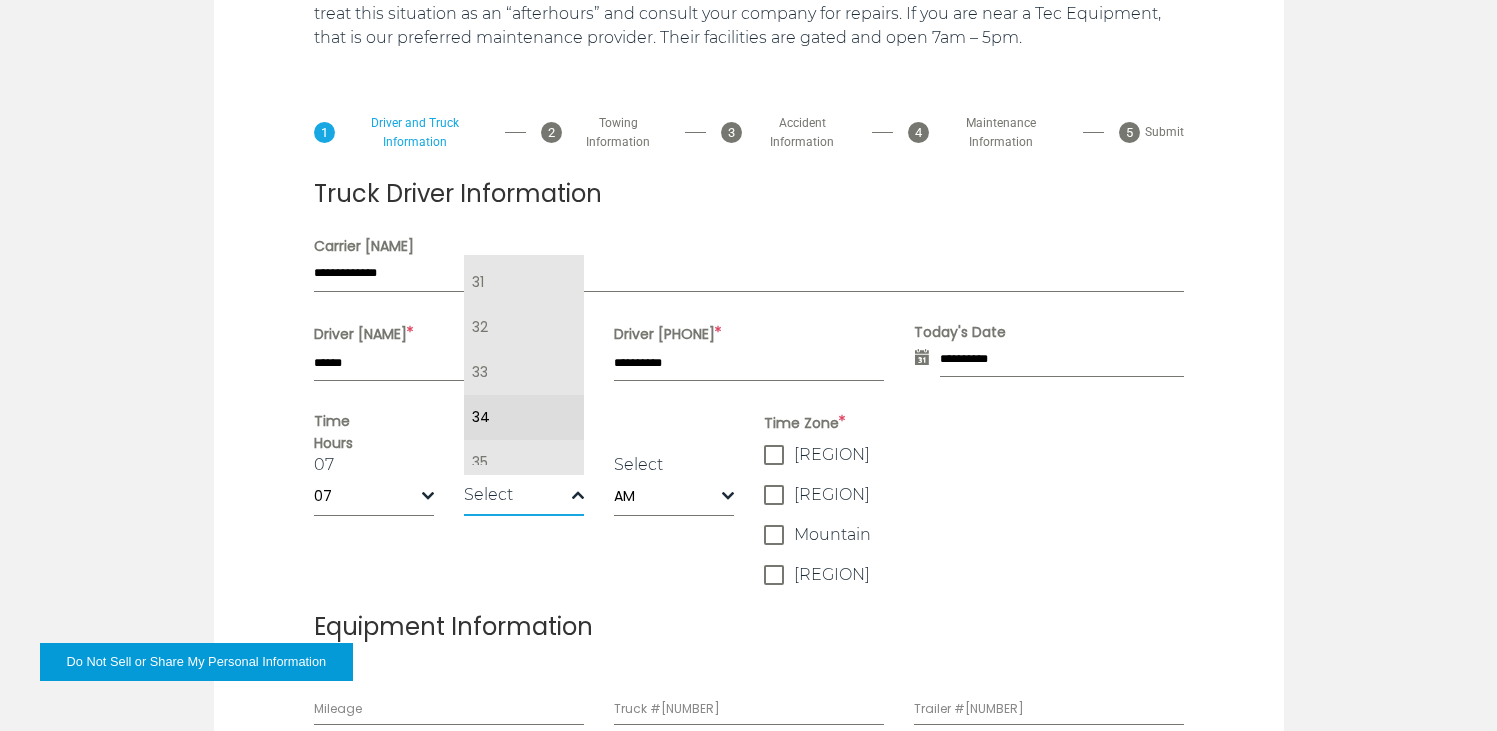 scroll, scrollTop: 1300, scrollLeft: 0, axis: vertical 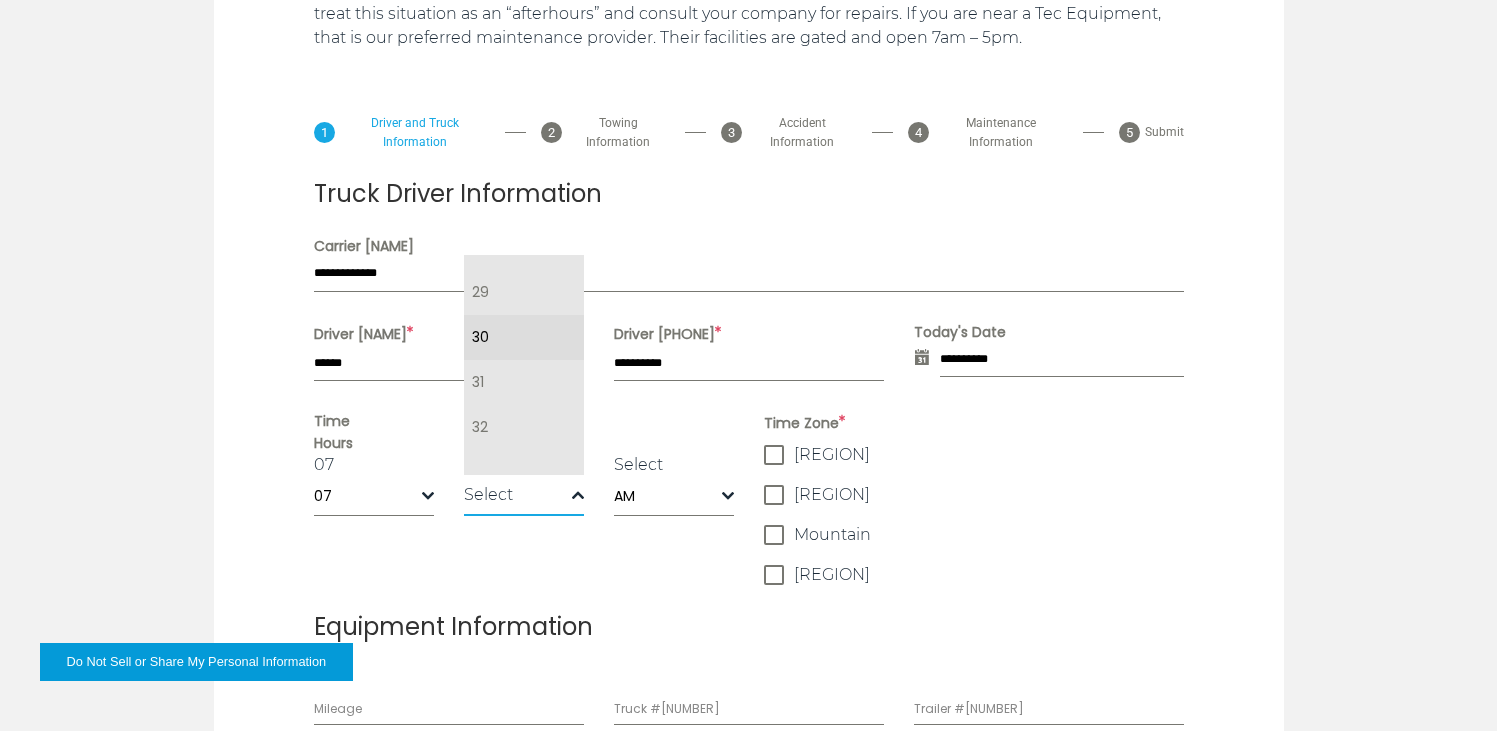 select on "**" 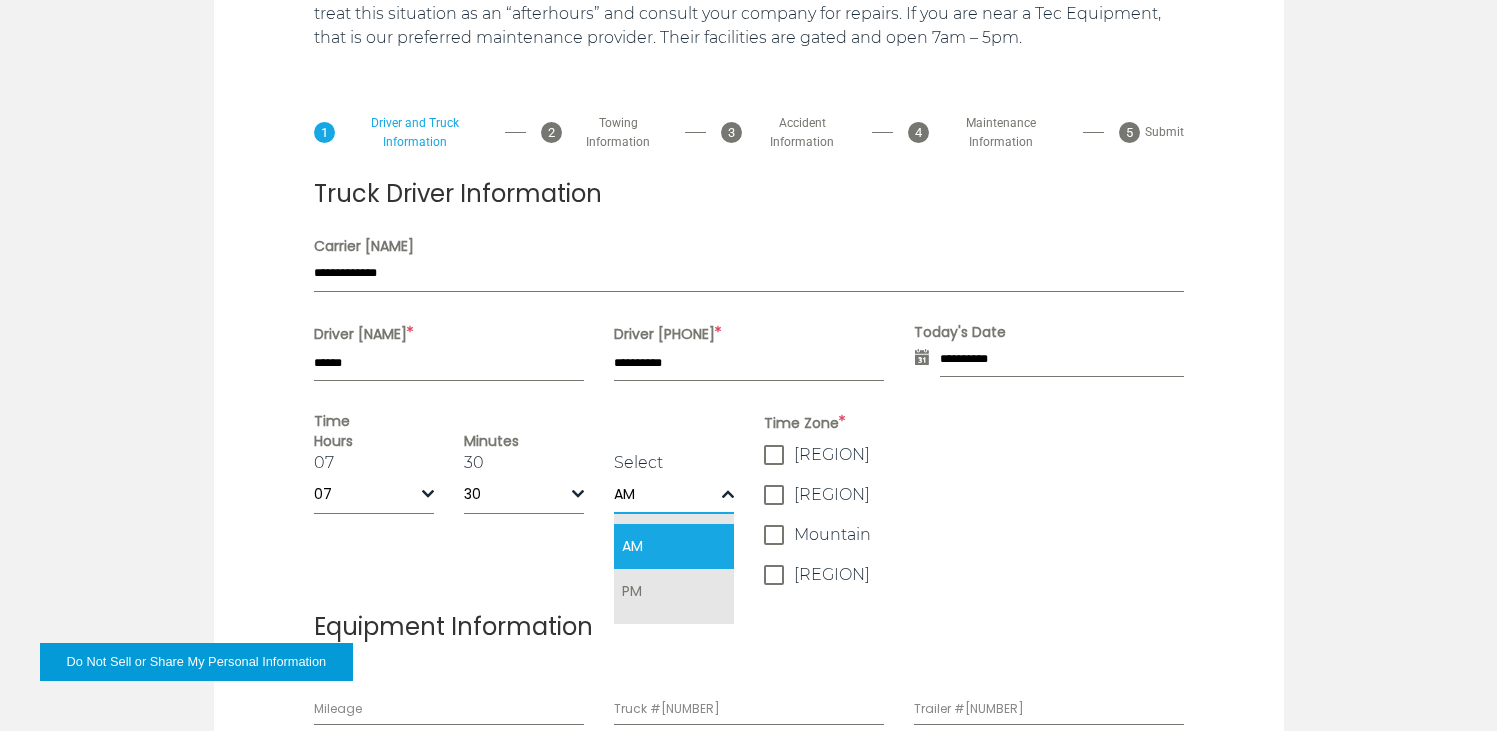 click on "AM" at bounding box center [668, 494] 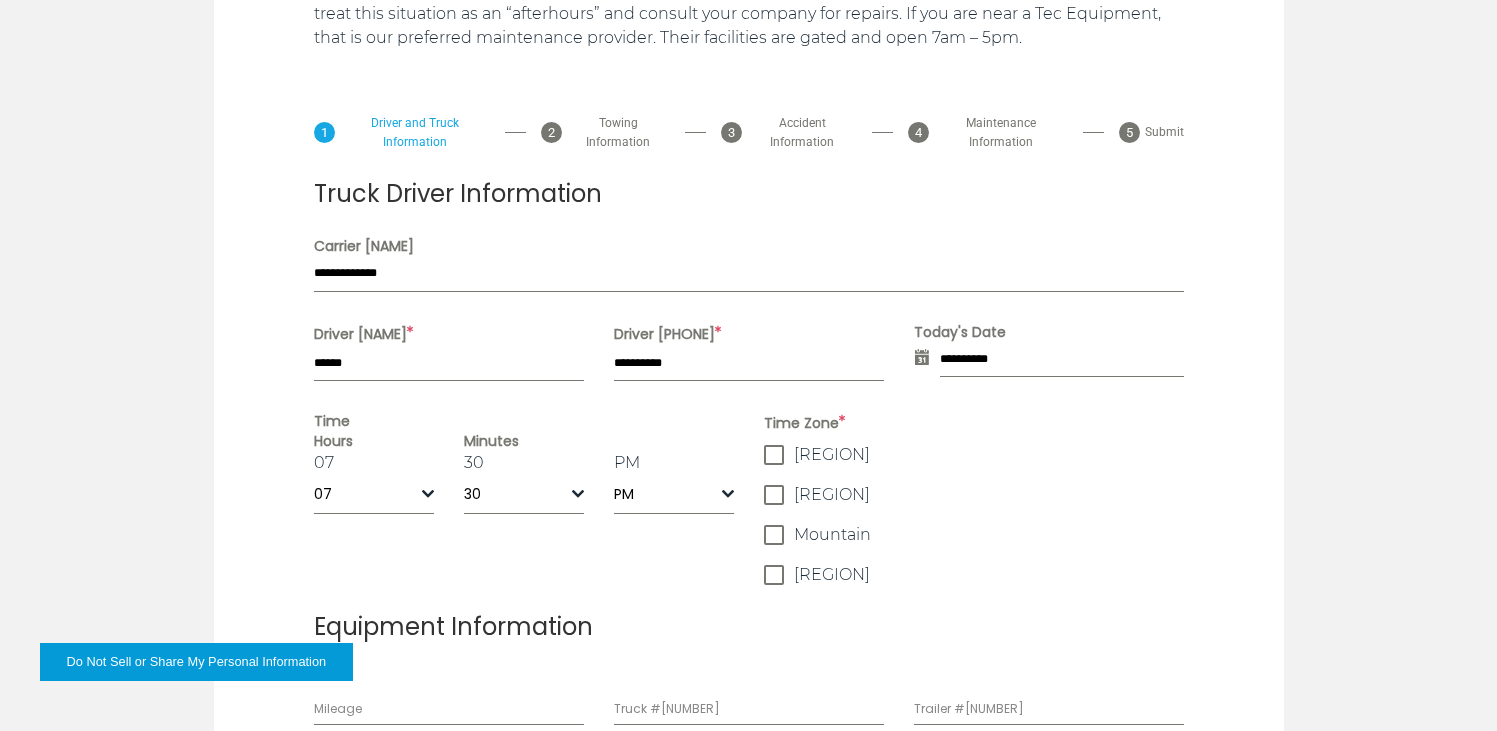 select on "**" 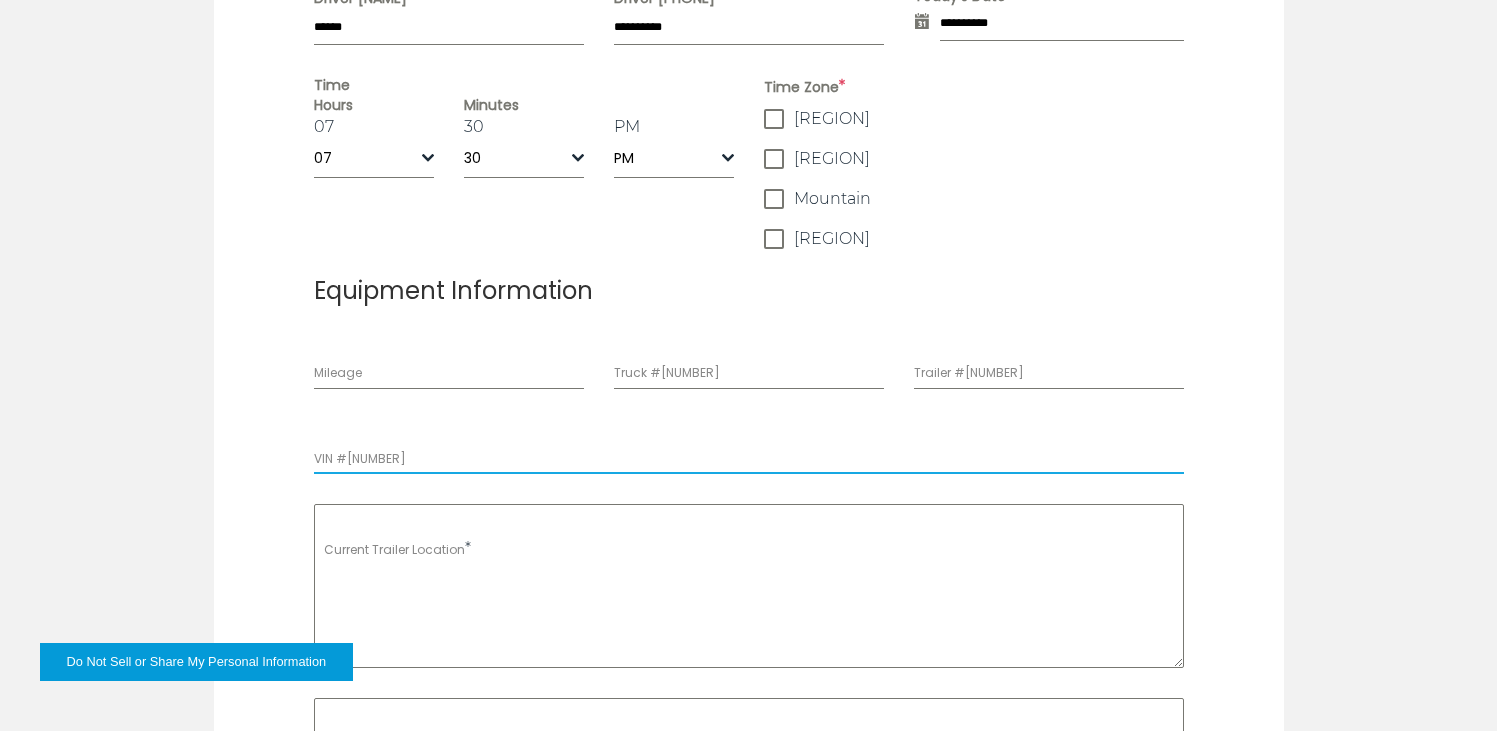 scroll, scrollTop: 1300, scrollLeft: 0, axis: vertical 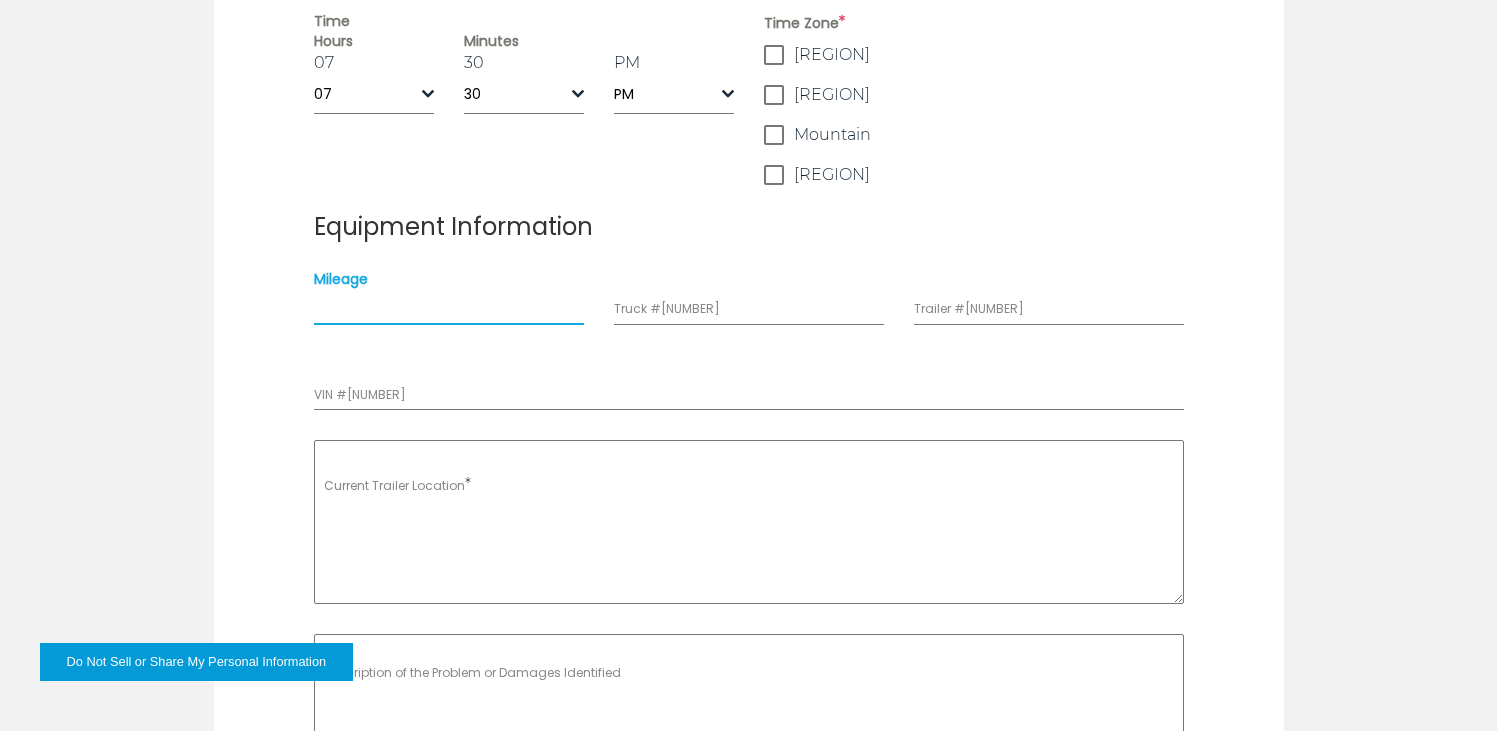click on "Mileage" at bounding box center (449, 307) 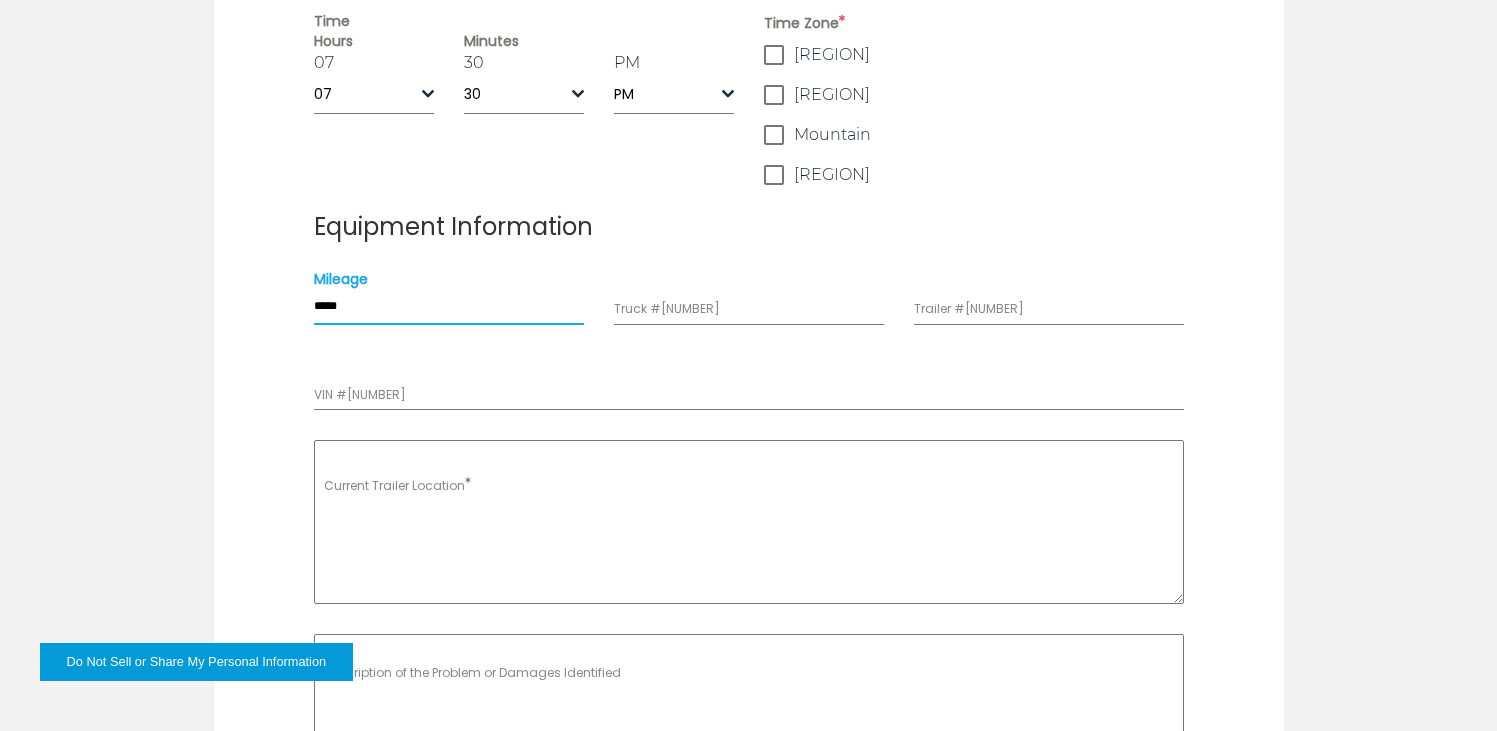 type on "*****" 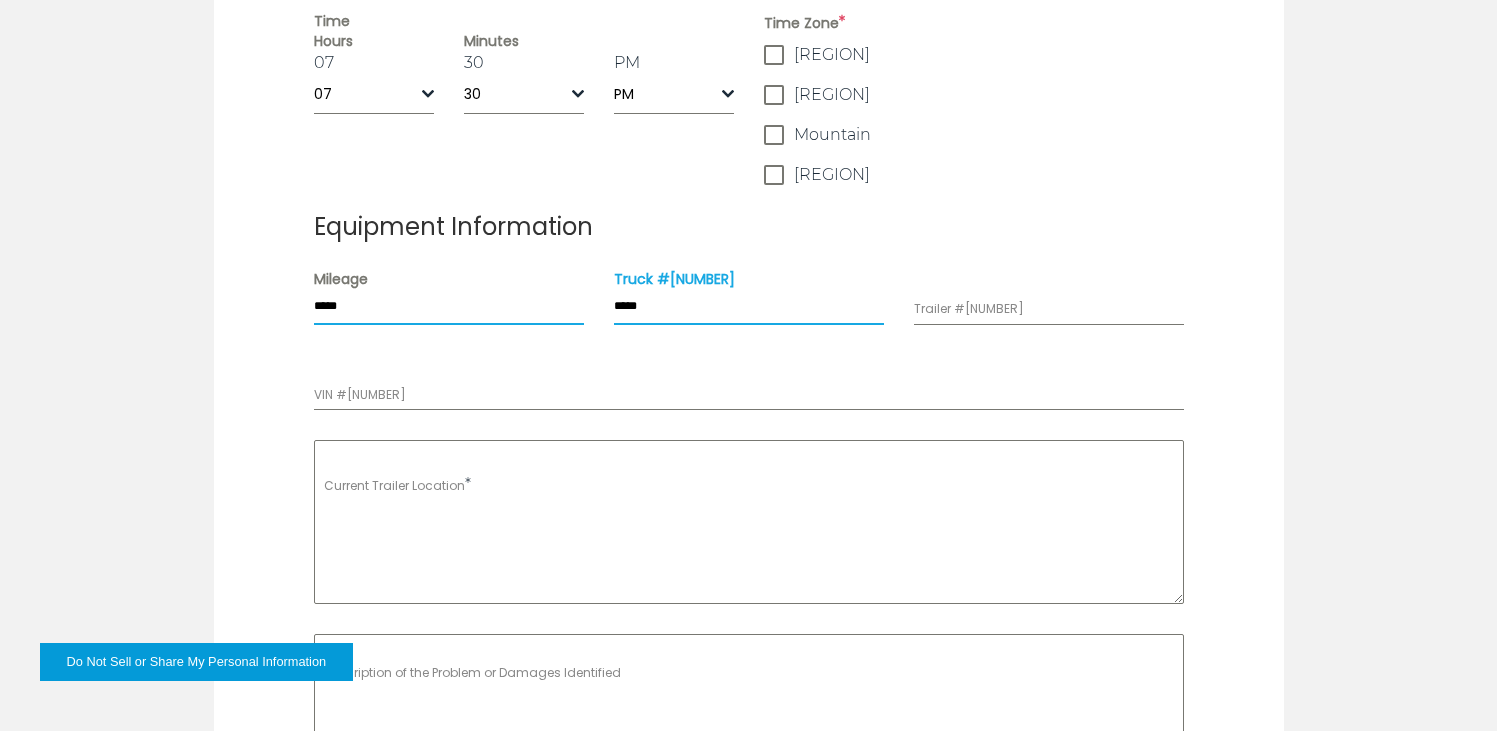 type on "*****" 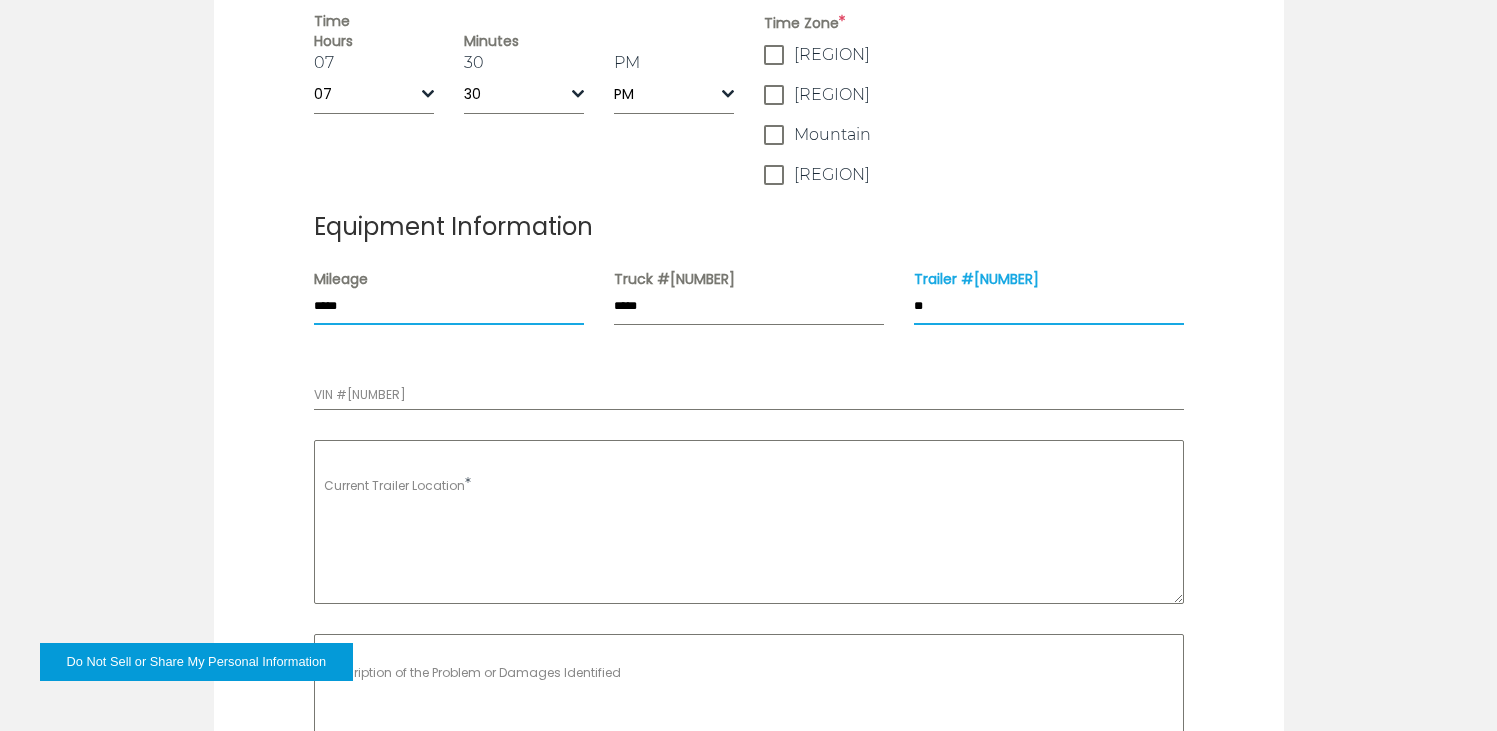 type on "*" 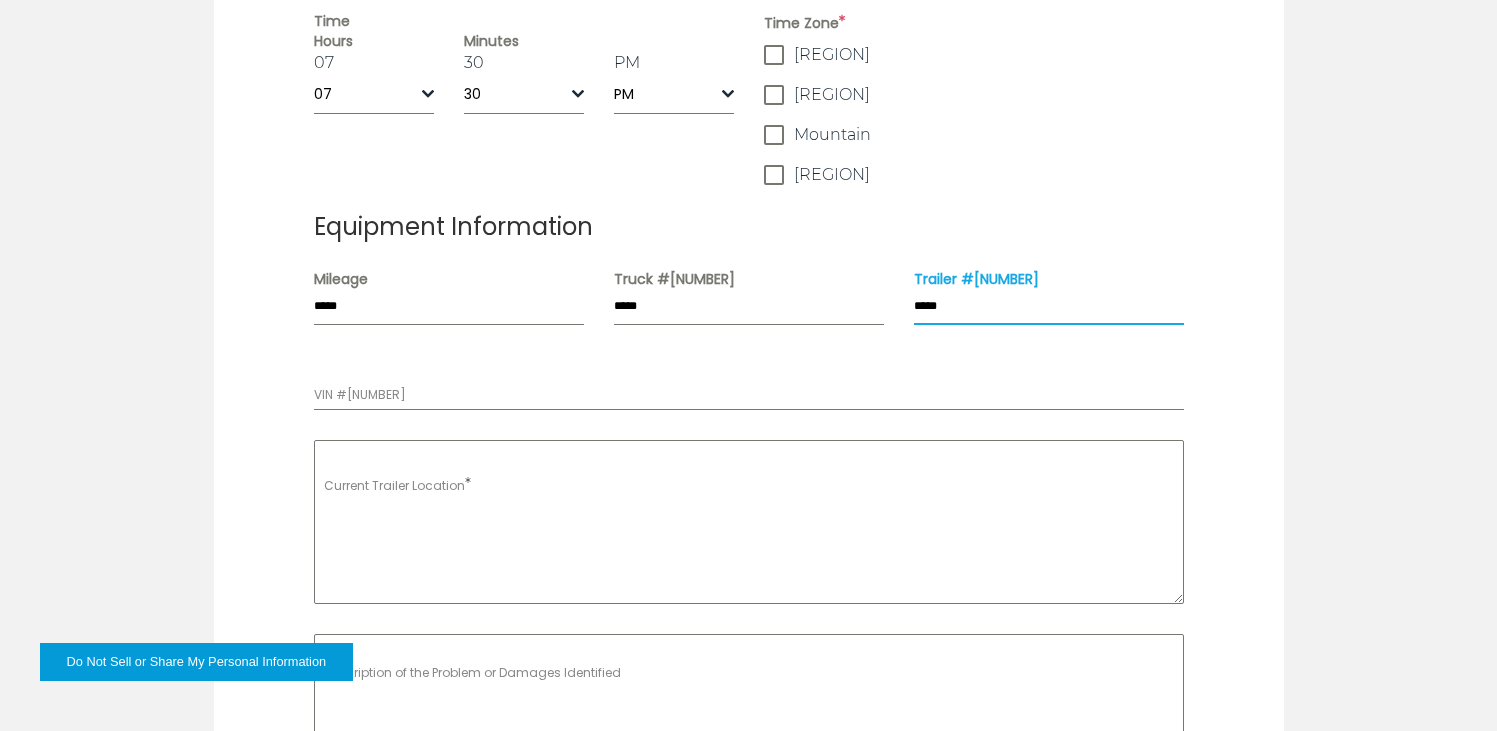 type on "****" 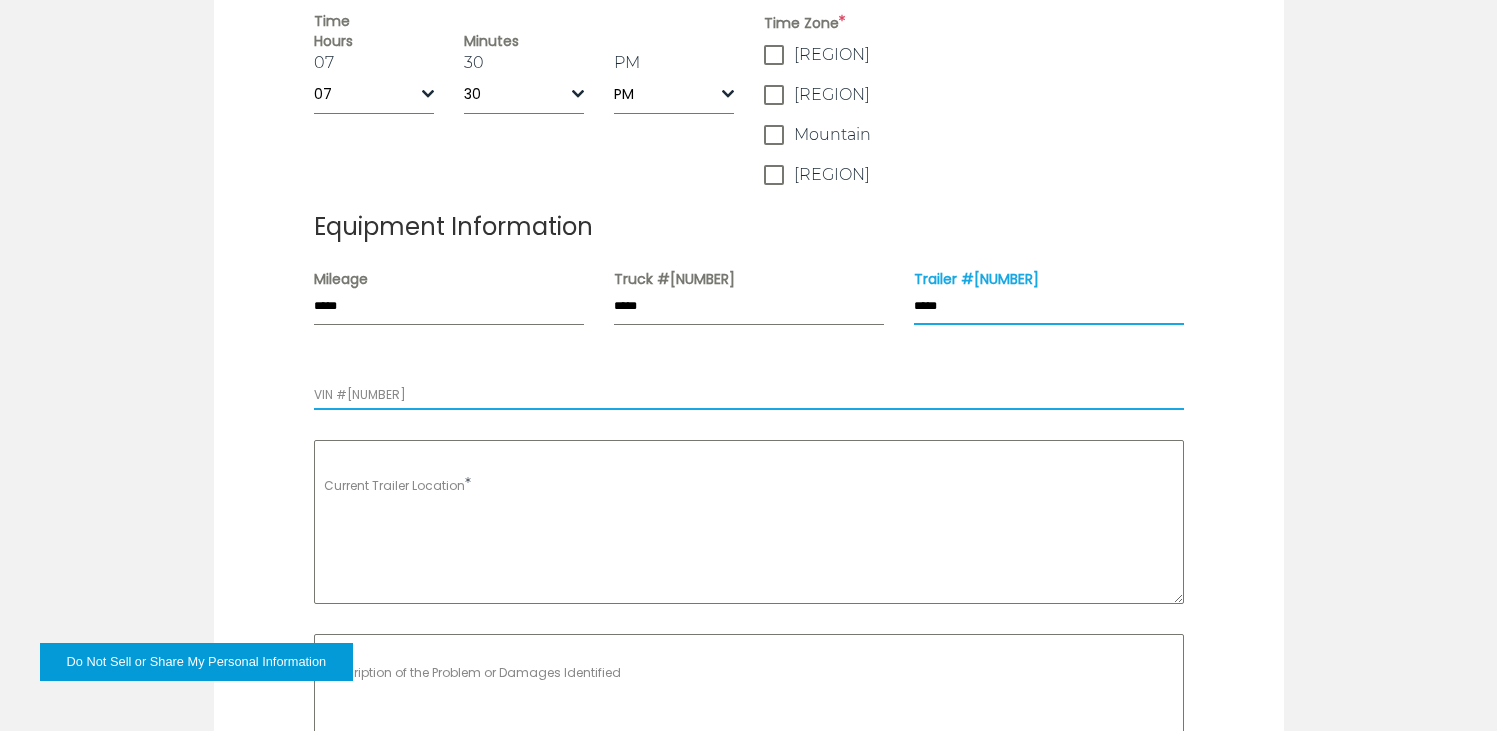 click on "VIN #[NUMBER]" at bounding box center [749, 393] 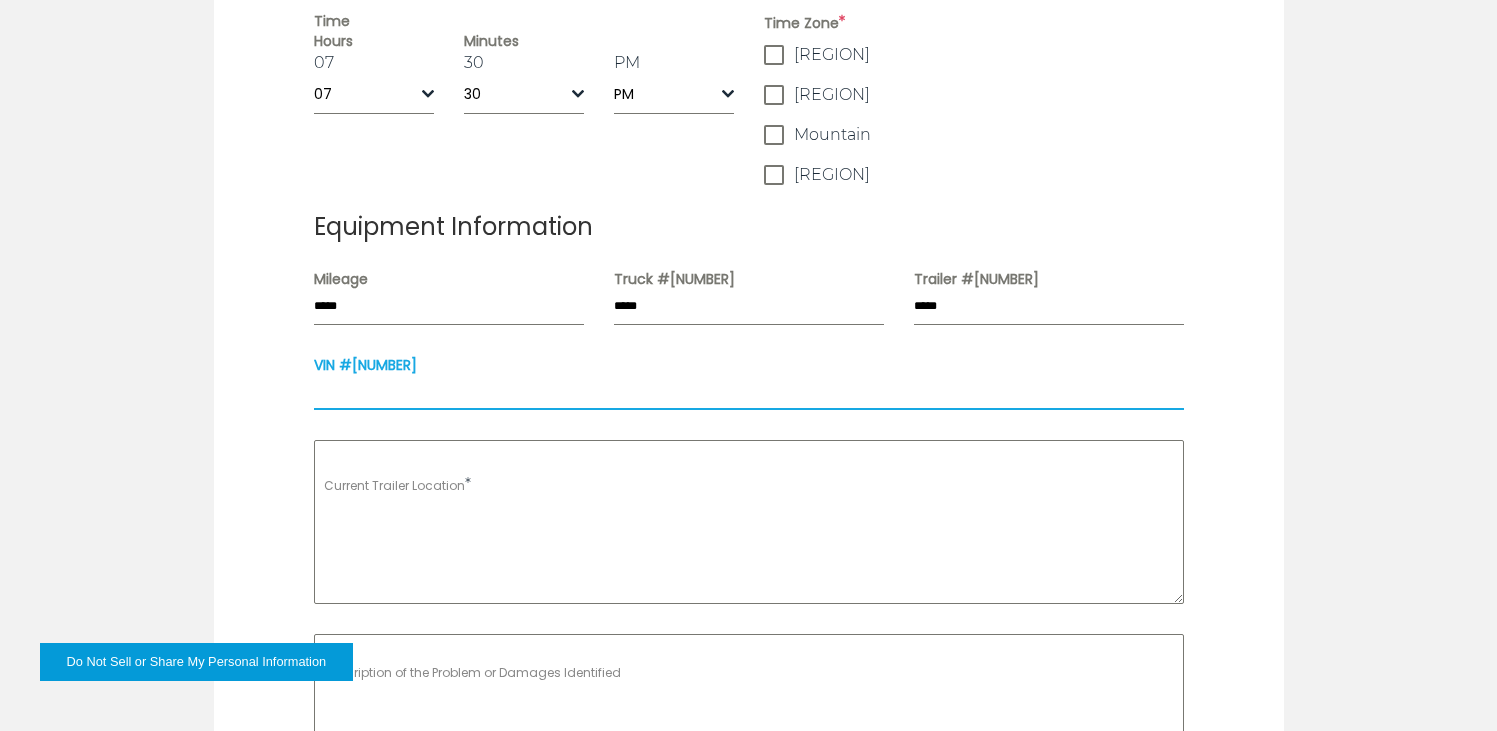 click on "VIN #[NUMBER]" at bounding box center [749, 393] 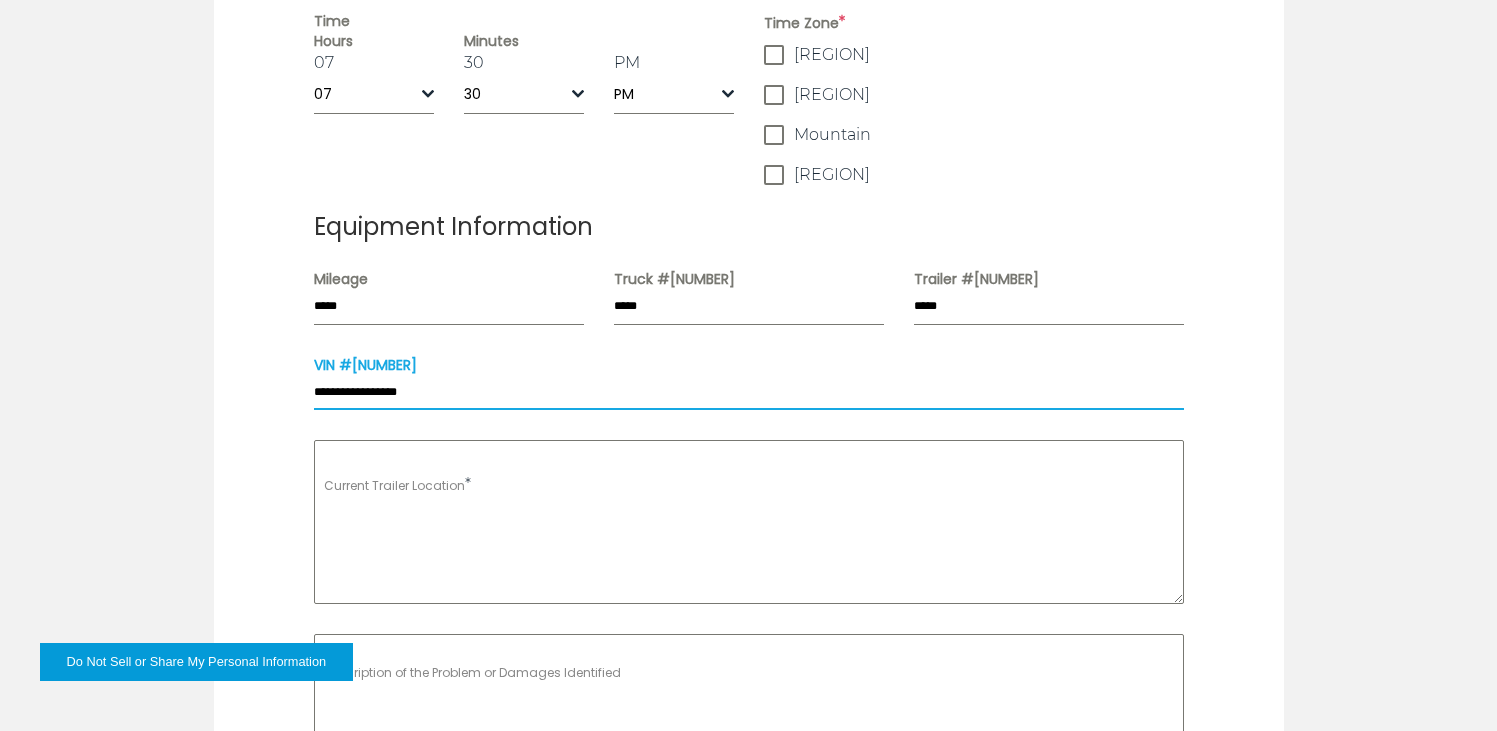 type on "**********" 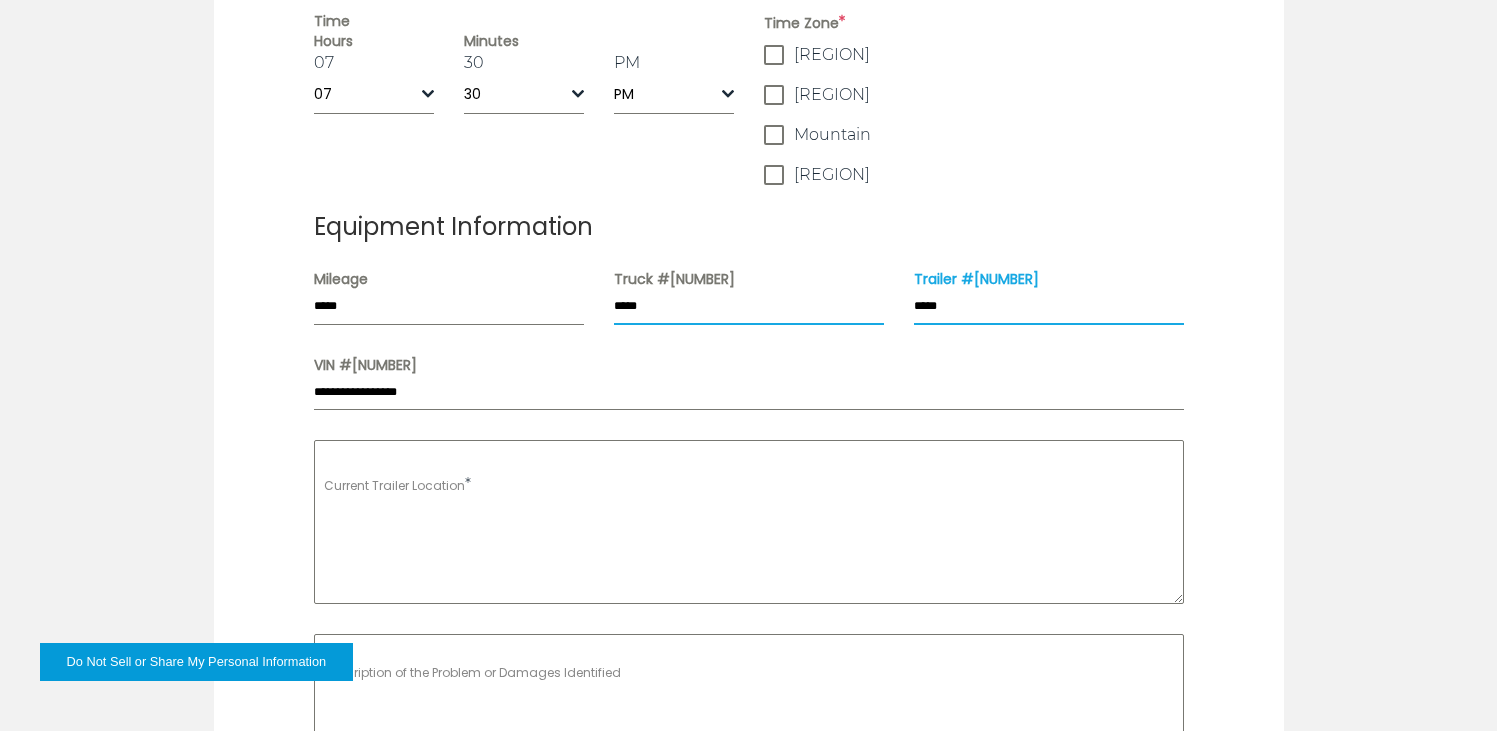 drag, startPoint x: 993, startPoint y: 309, endPoint x: 852, endPoint y: 309, distance: 141 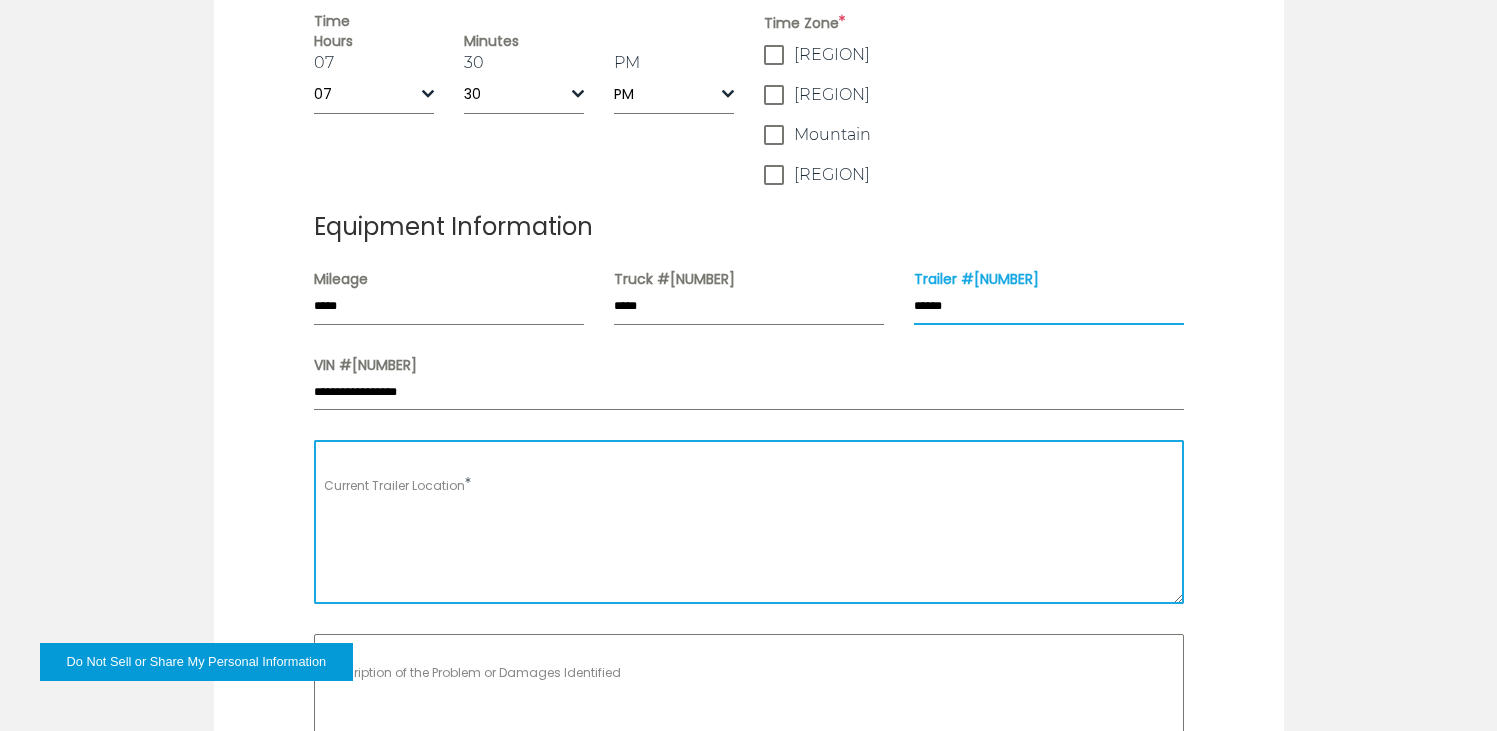 type on "******" 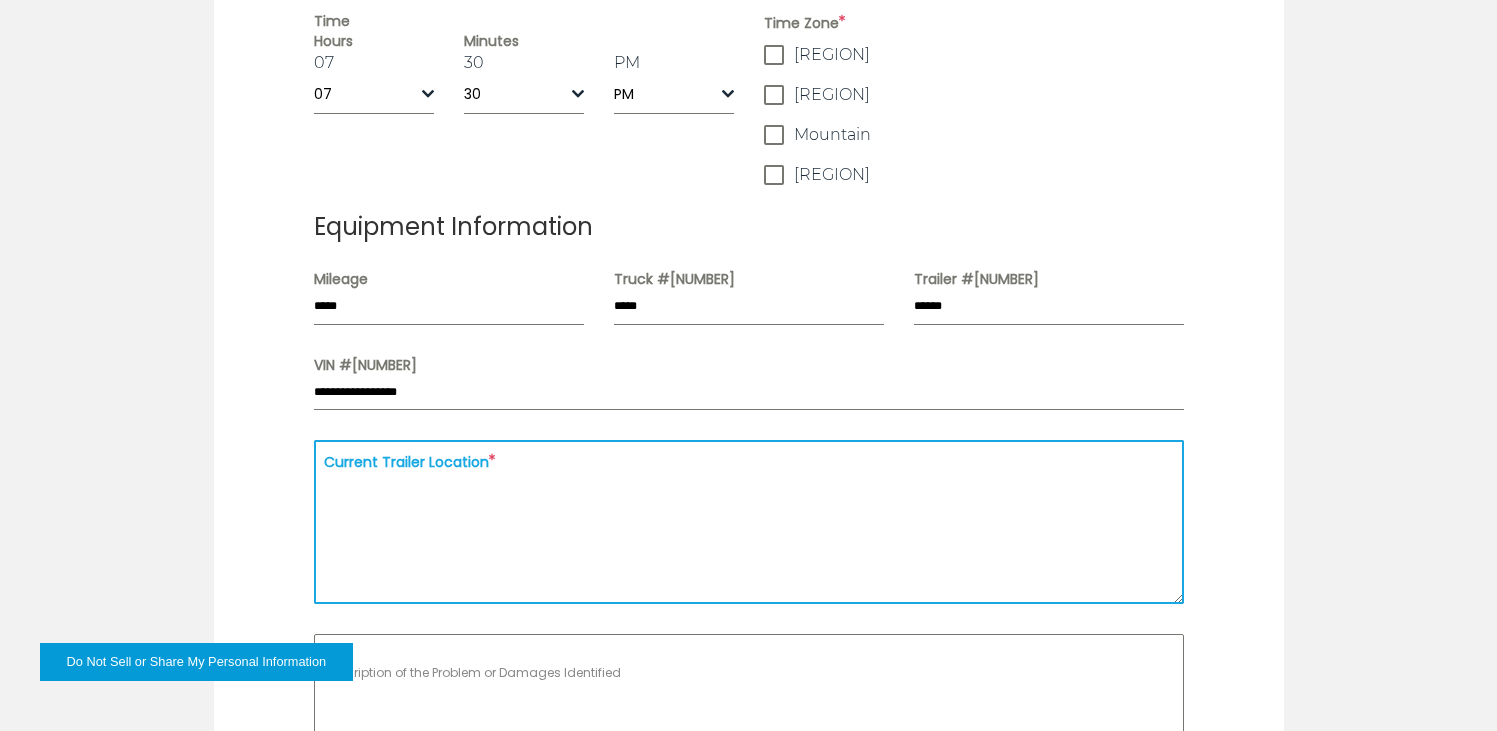 click on "Current Trailer Location *" at bounding box center [749, 522] 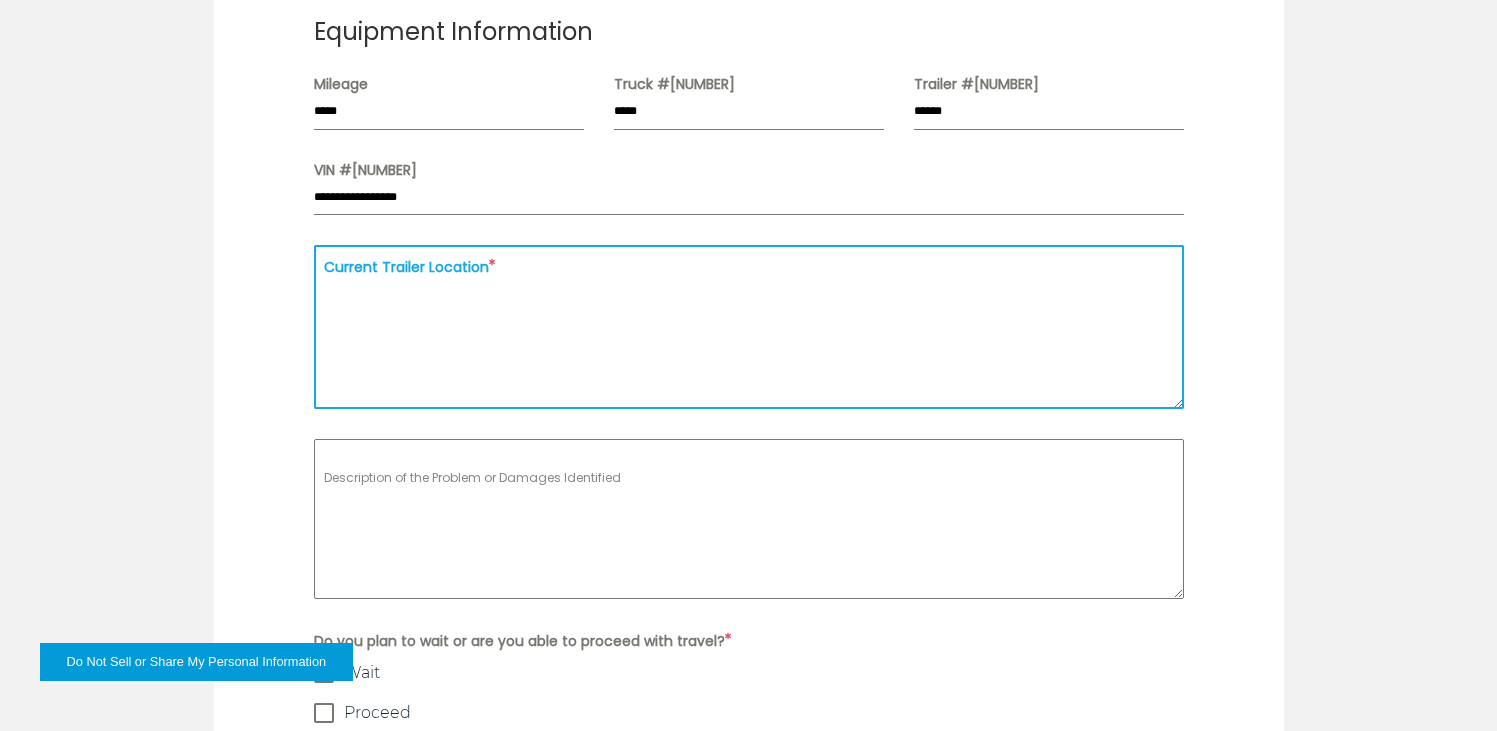 scroll, scrollTop: 1500, scrollLeft: 0, axis: vertical 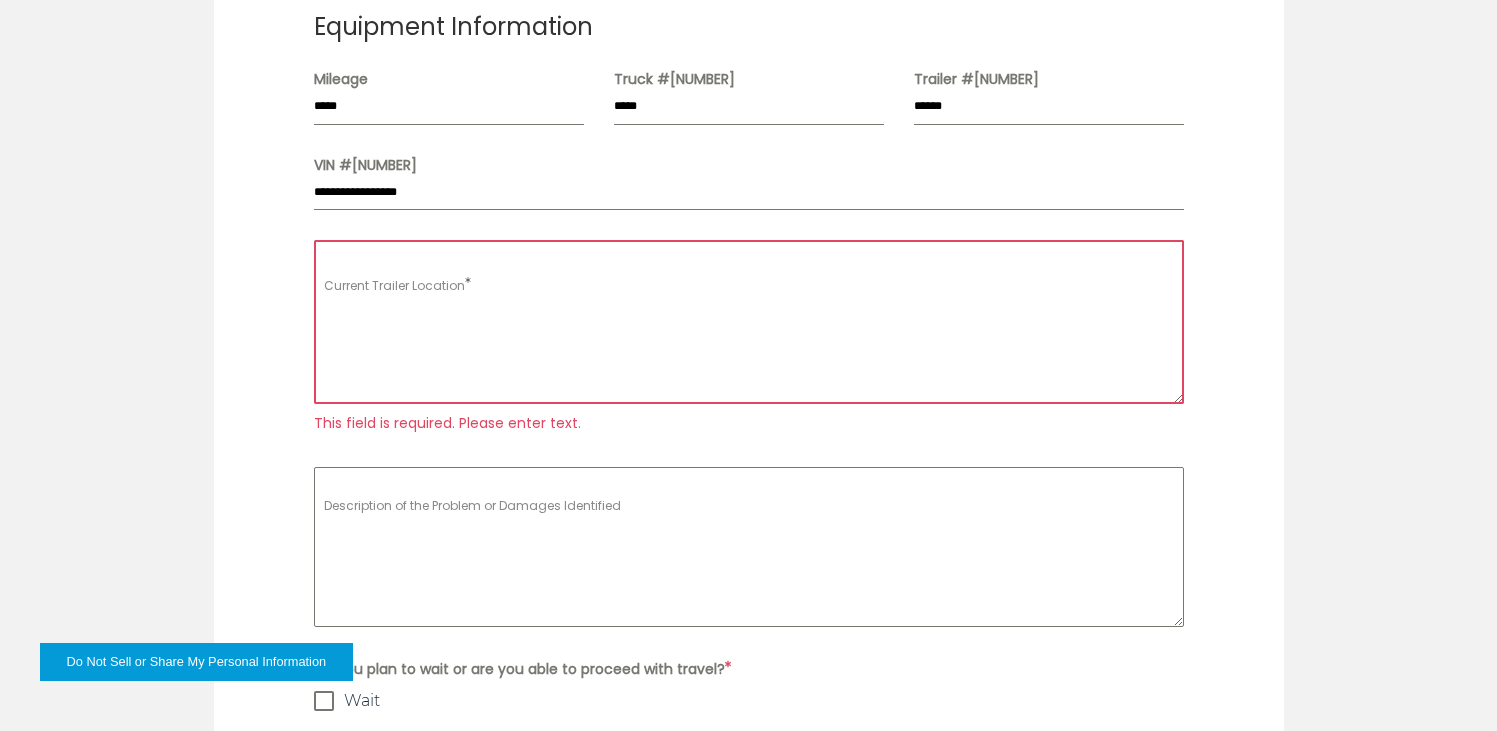 click on "Current Trailer Location *" at bounding box center [749, 322] 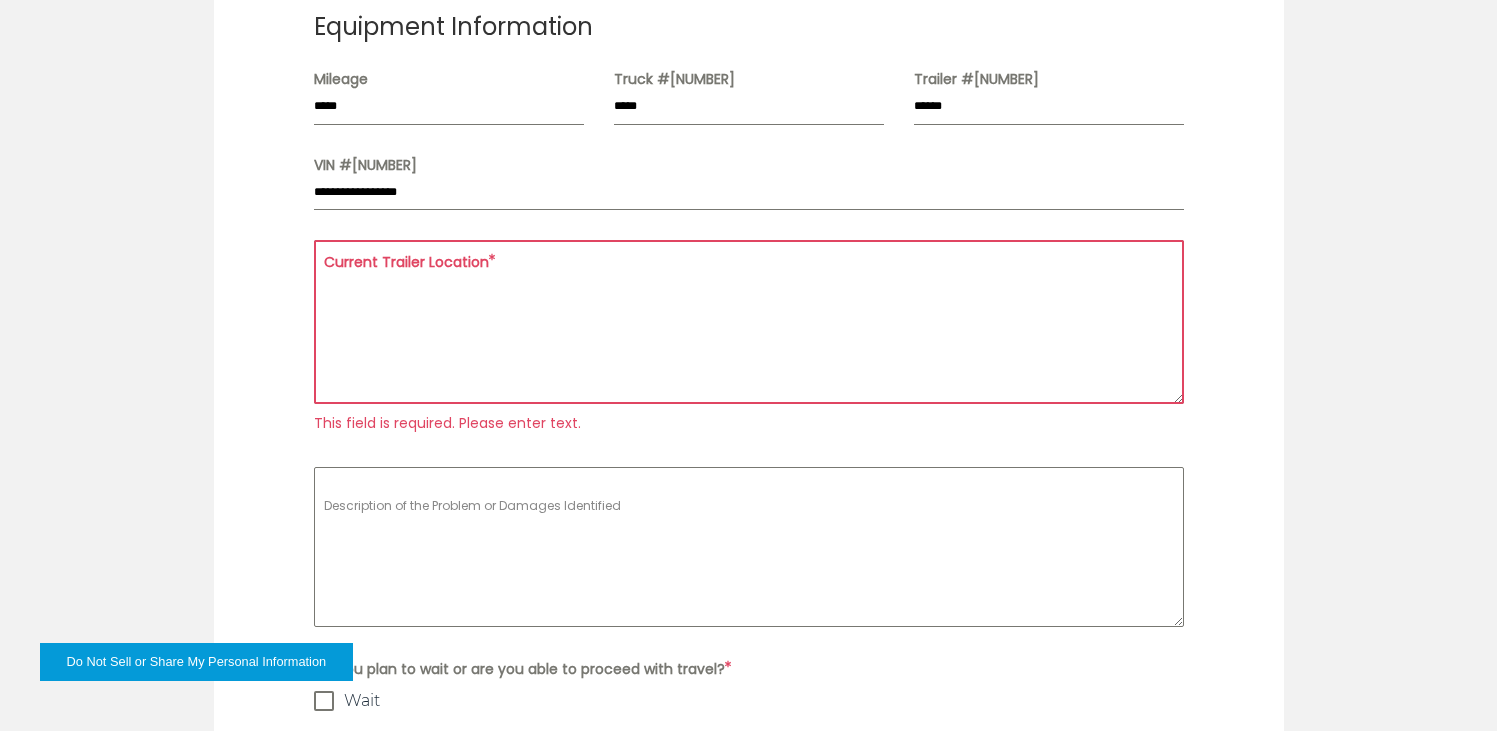 click on "Current Trailer Location *" at bounding box center [749, 322] 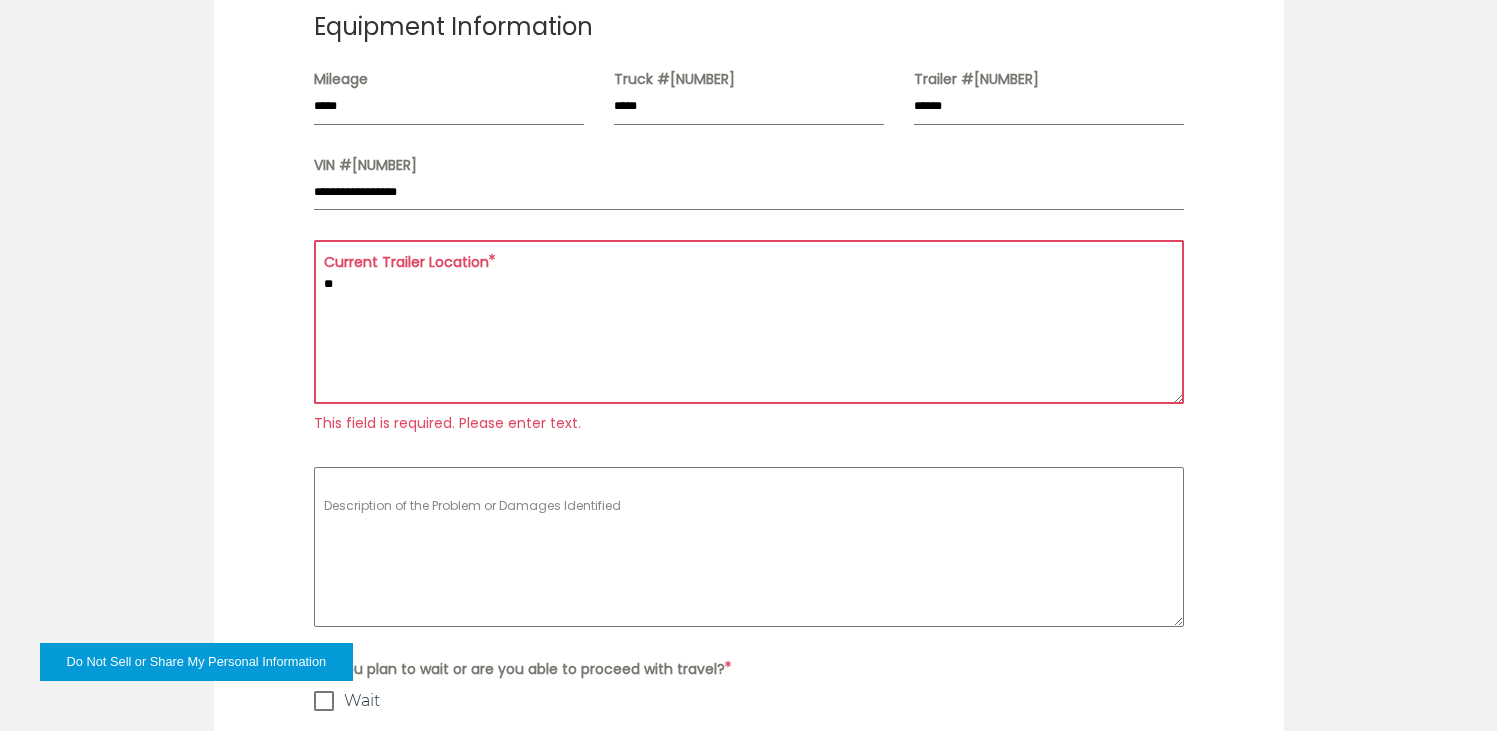 type on "*" 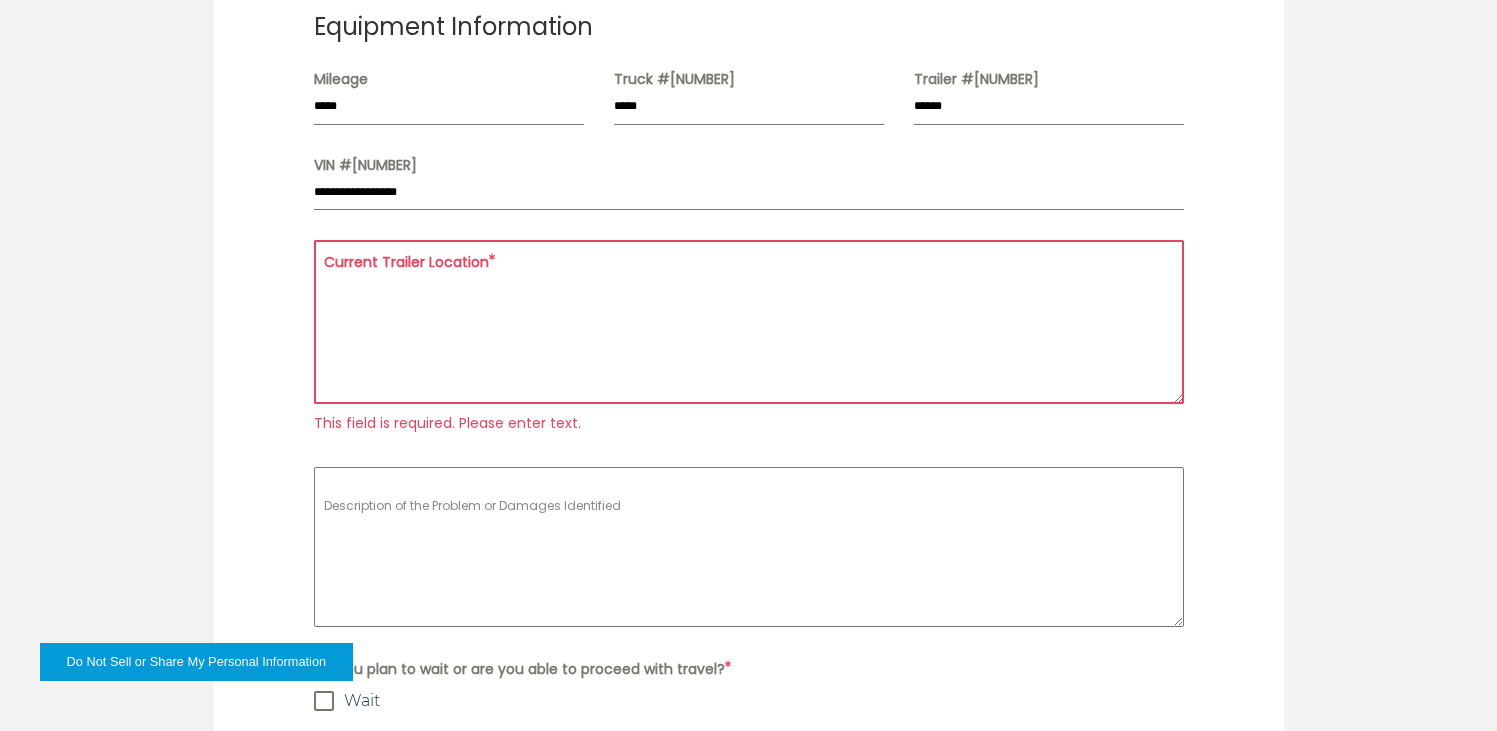 paste on "**********" 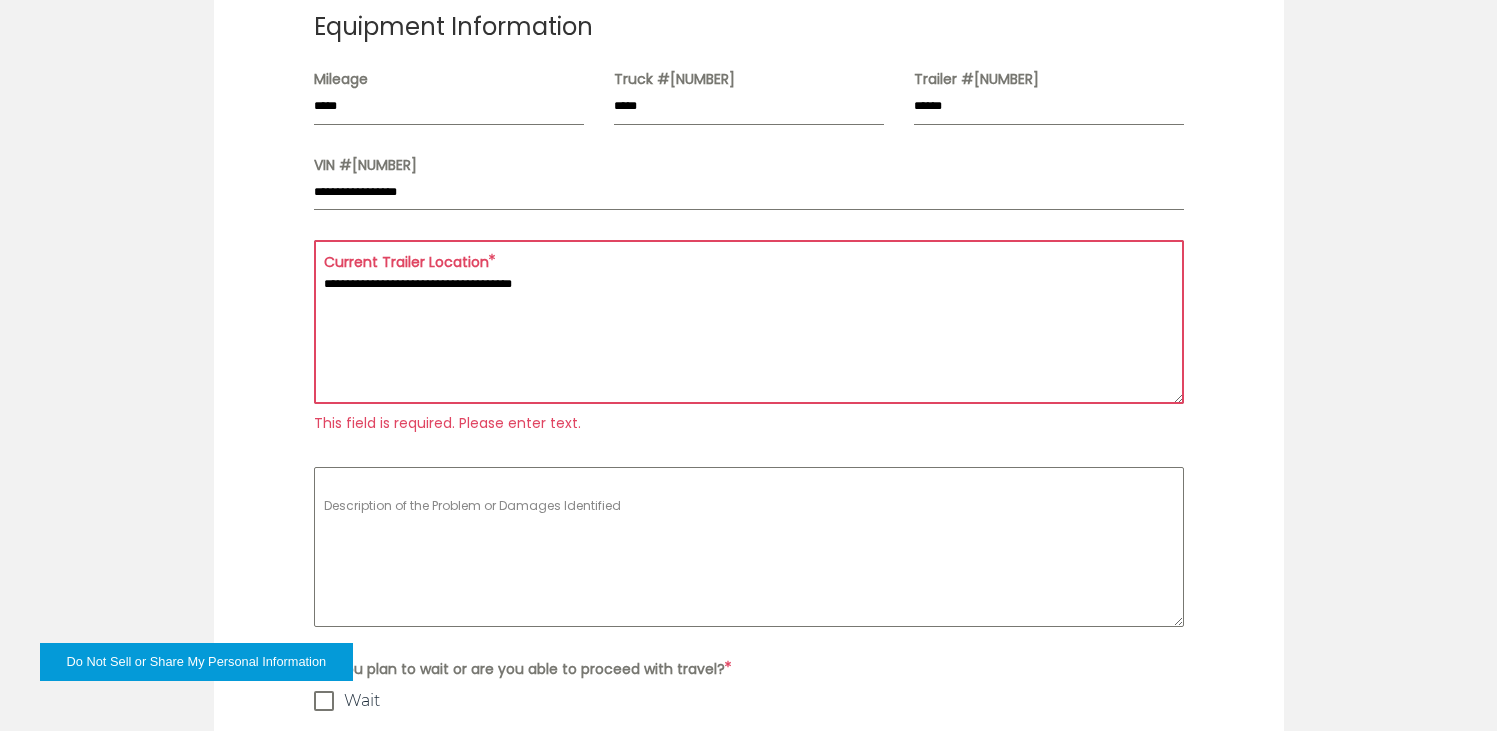 click on "**********" at bounding box center [749, 322] 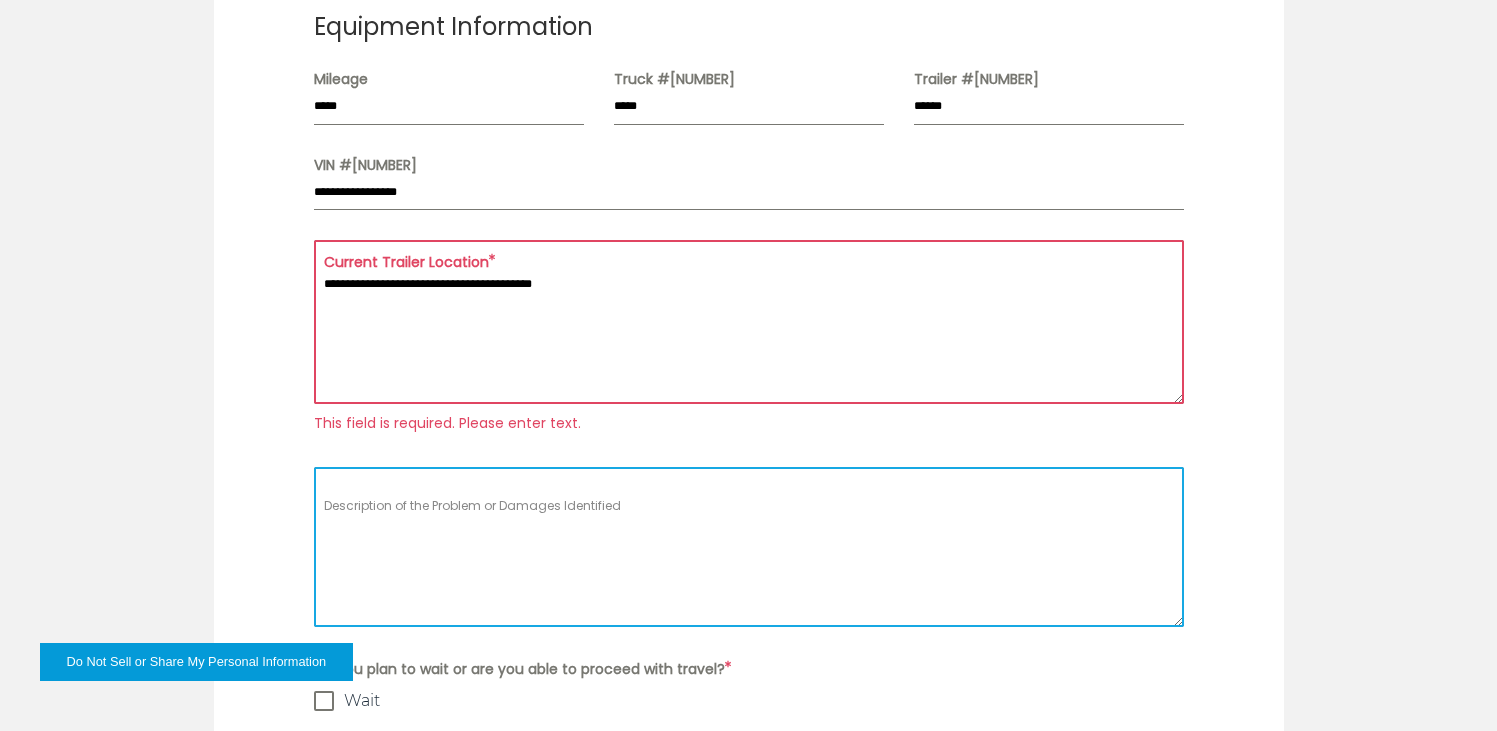 type on "**********" 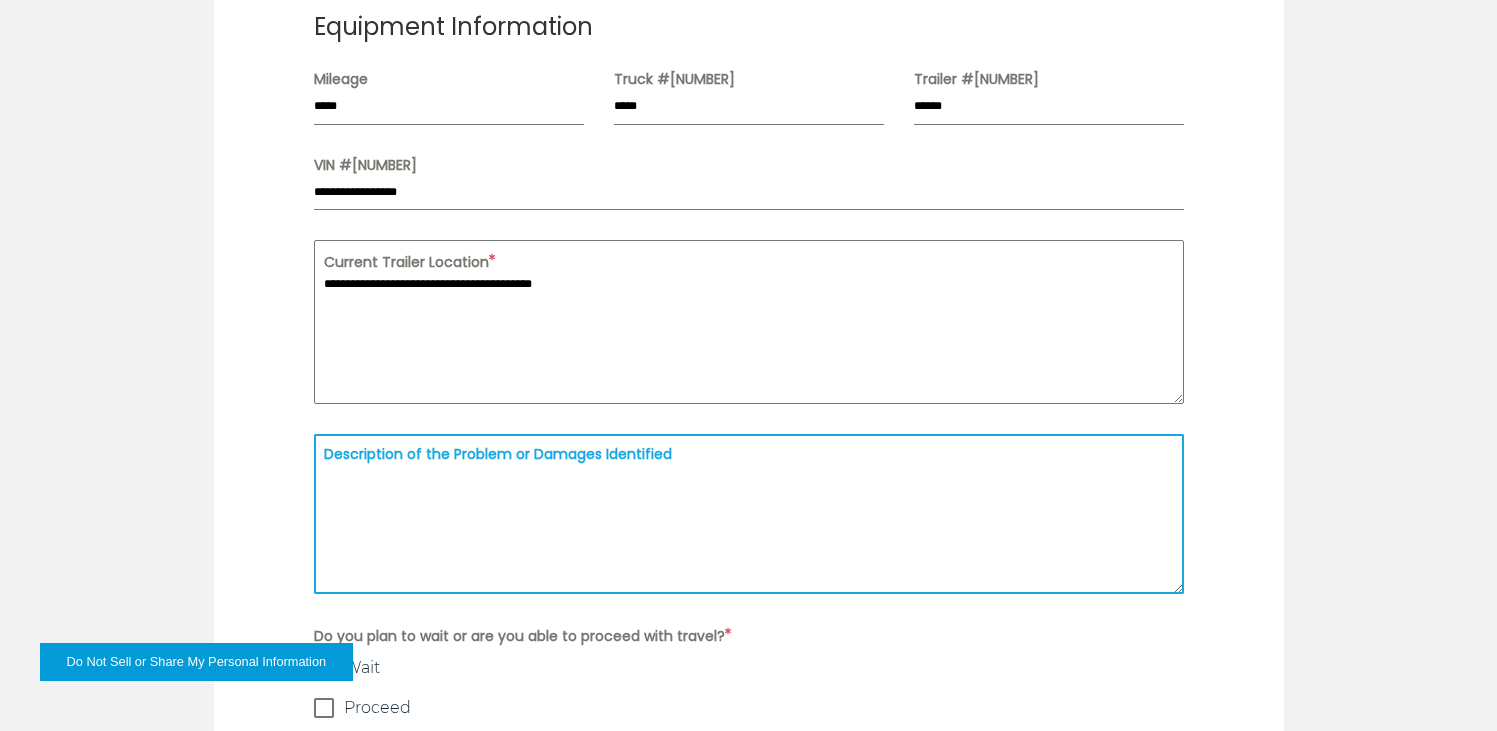 click on "Description of the Problem or Damages Identified" at bounding box center [749, 514] 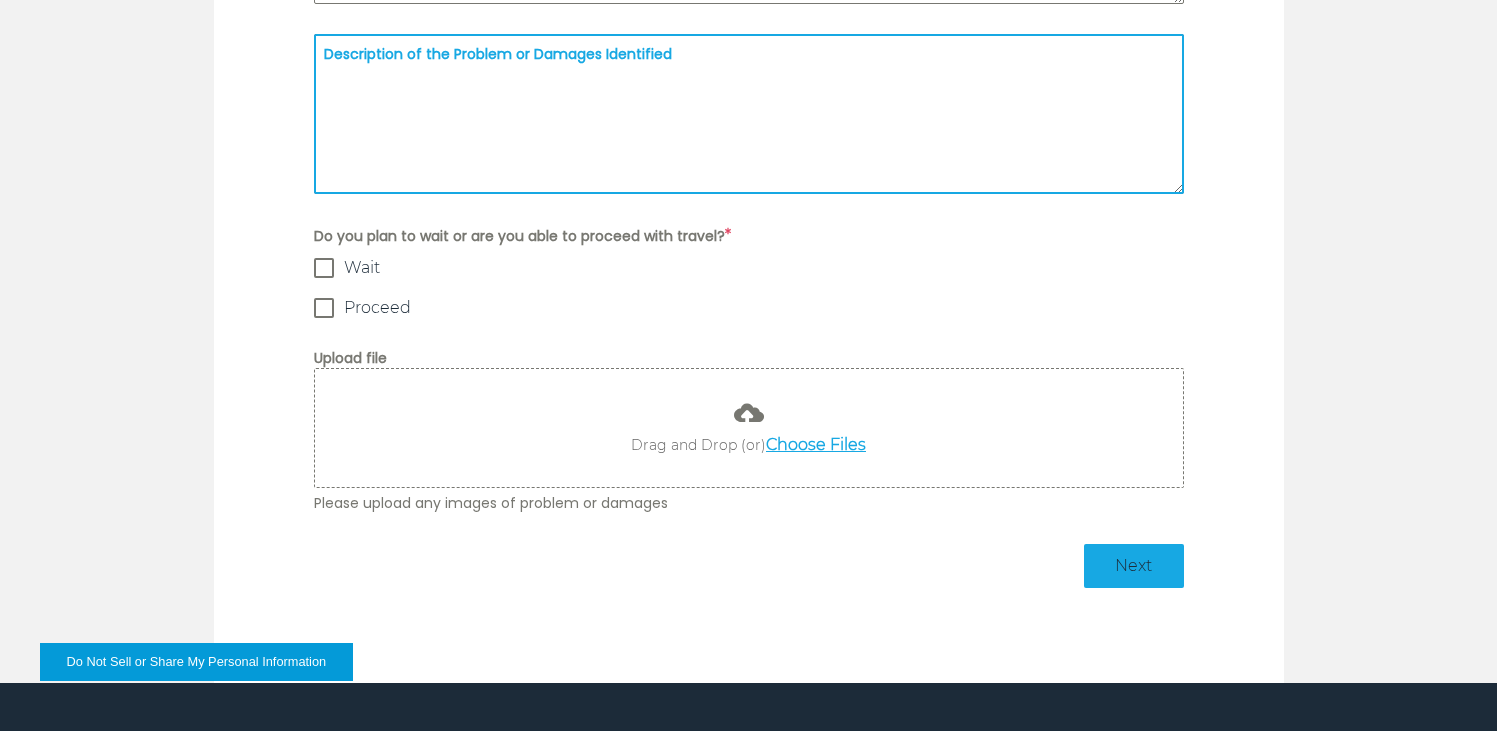 click on "Description of the Problem or Damages Identified" at bounding box center (749, 114) 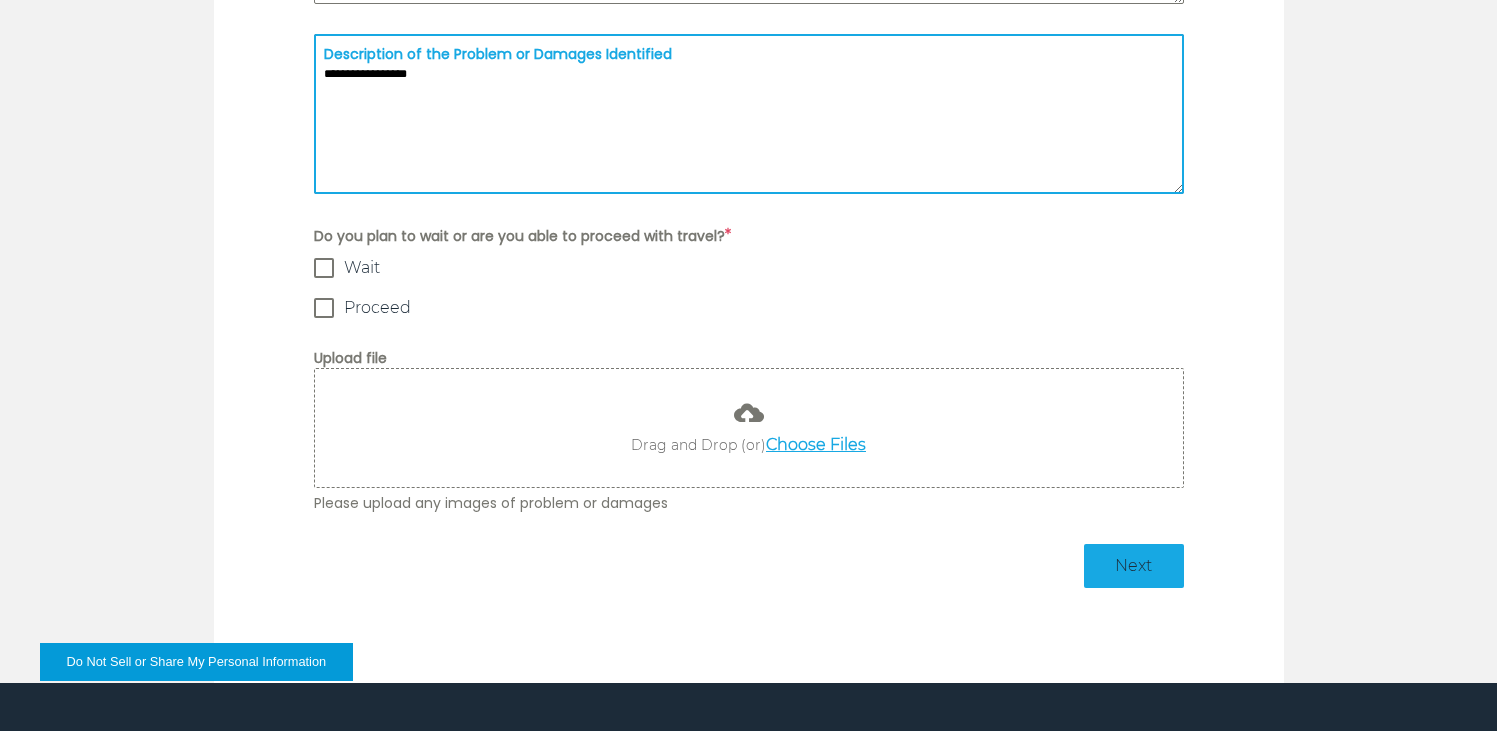 type on "**********" 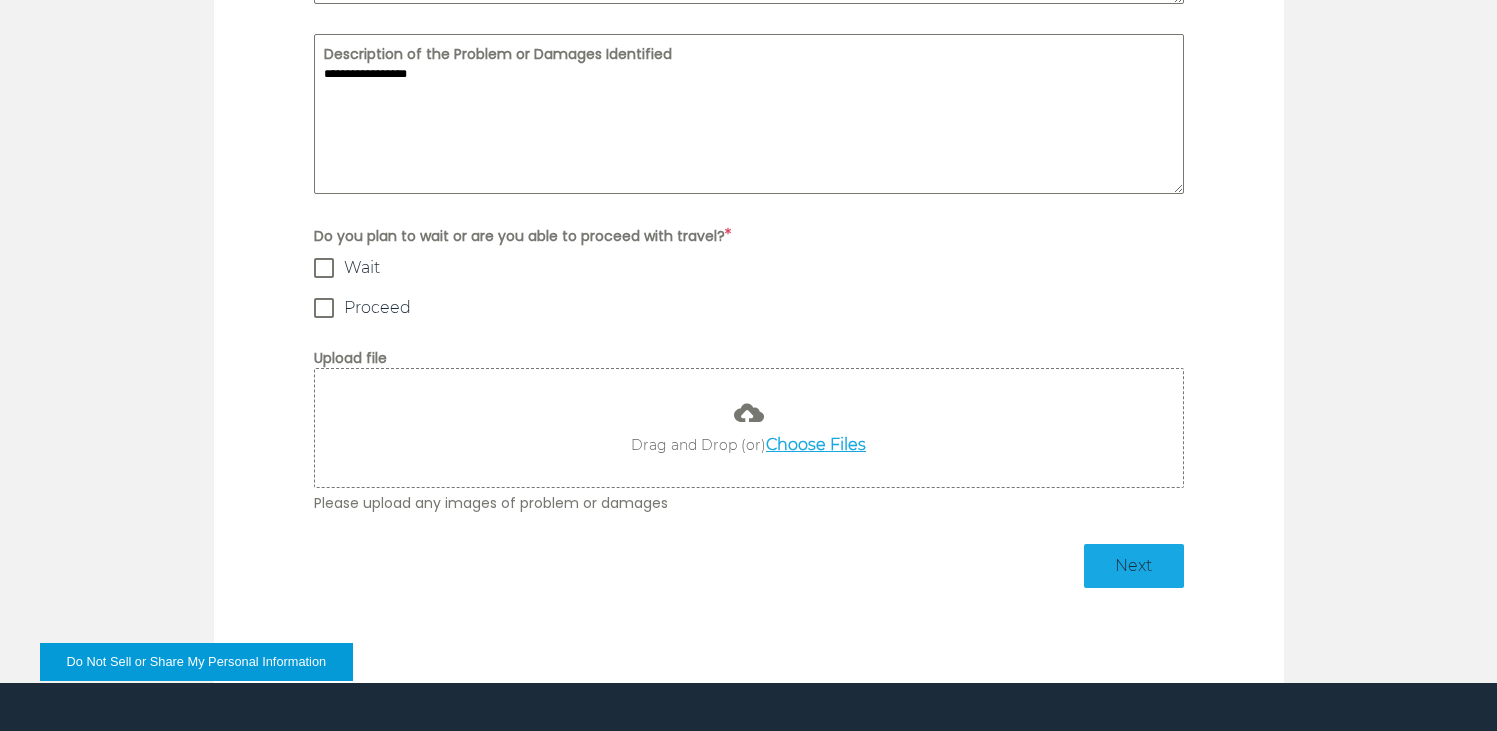 click on "Wait" at bounding box center [362, 268] 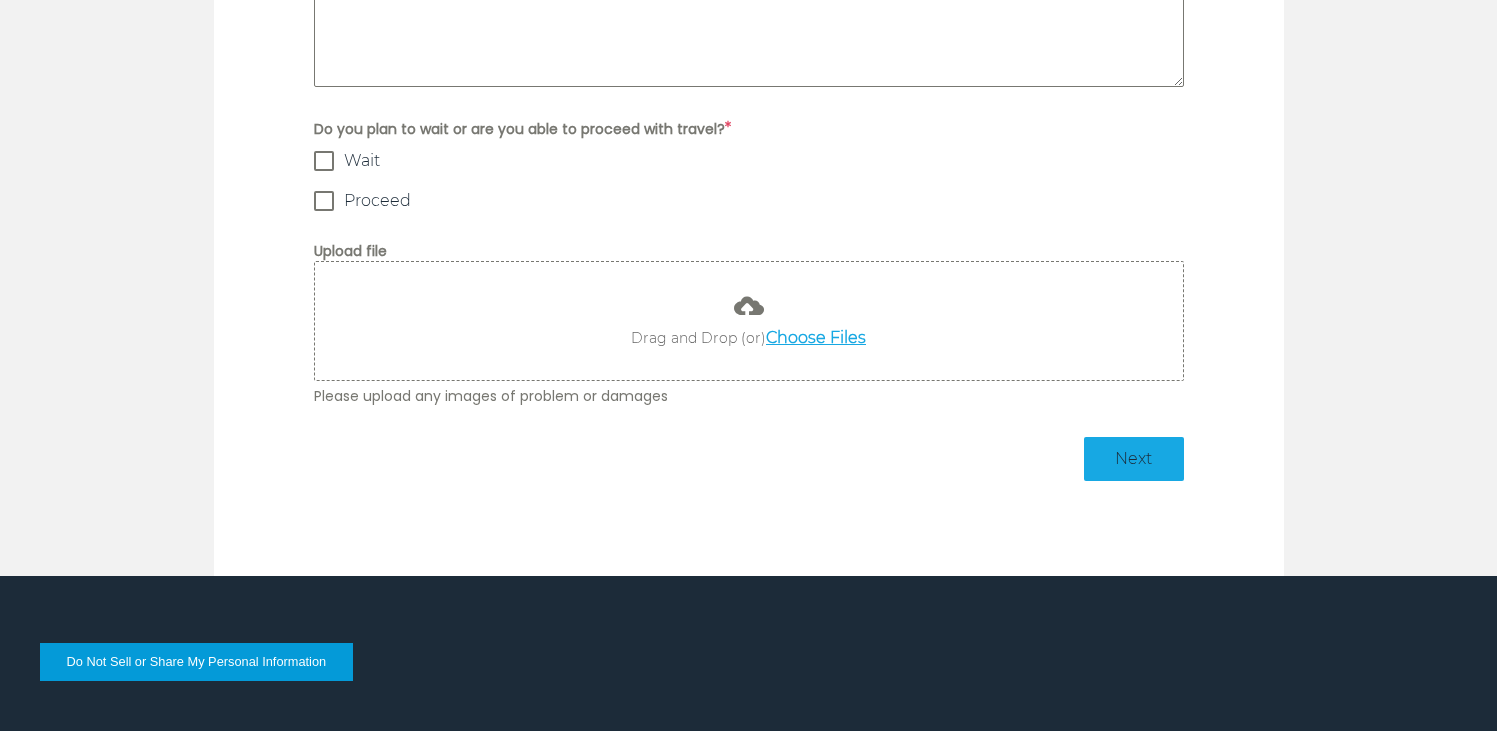 scroll, scrollTop: 2000, scrollLeft: 0, axis: vertical 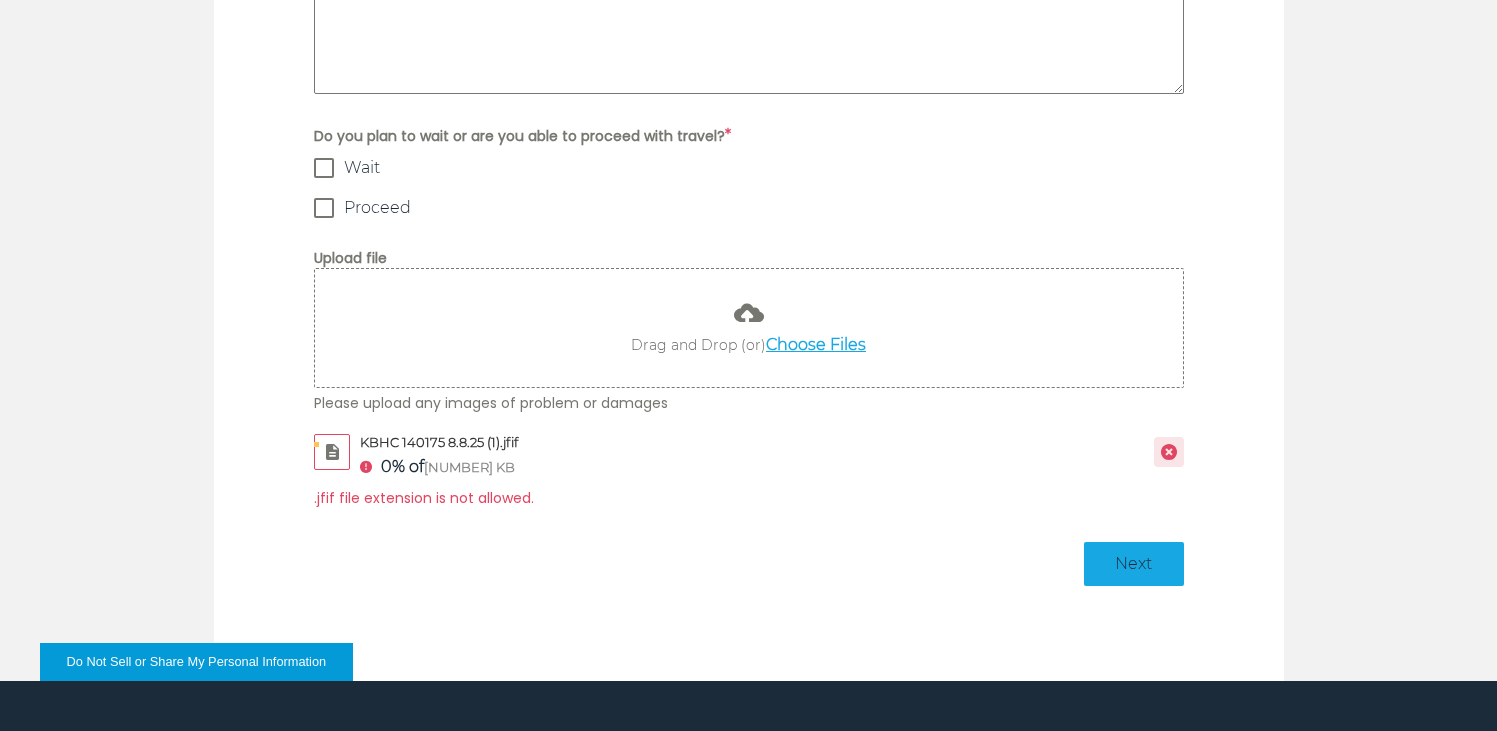 click at bounding box center (1169, 452) 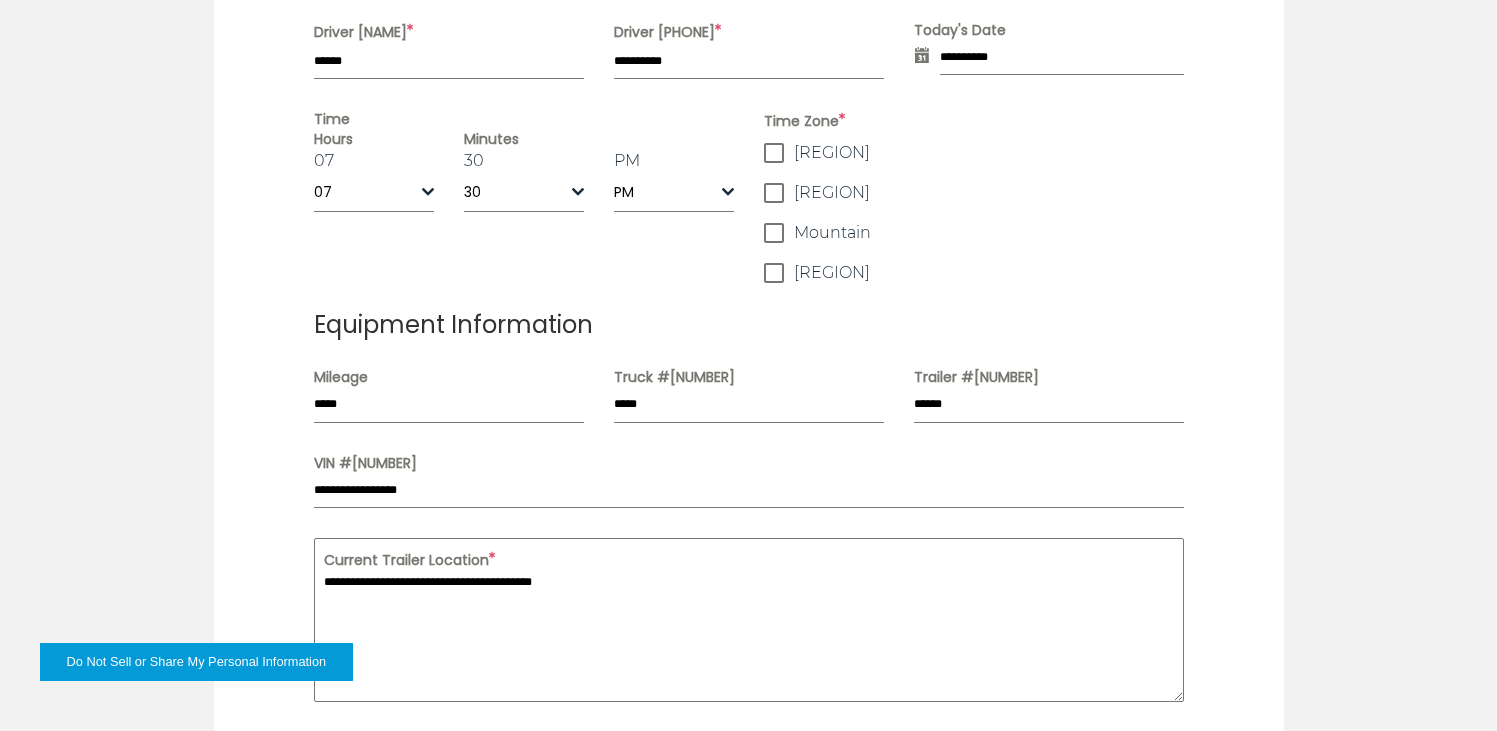 scroll, scrollTop: 1200, scrollLeft: 0, axis: vertical 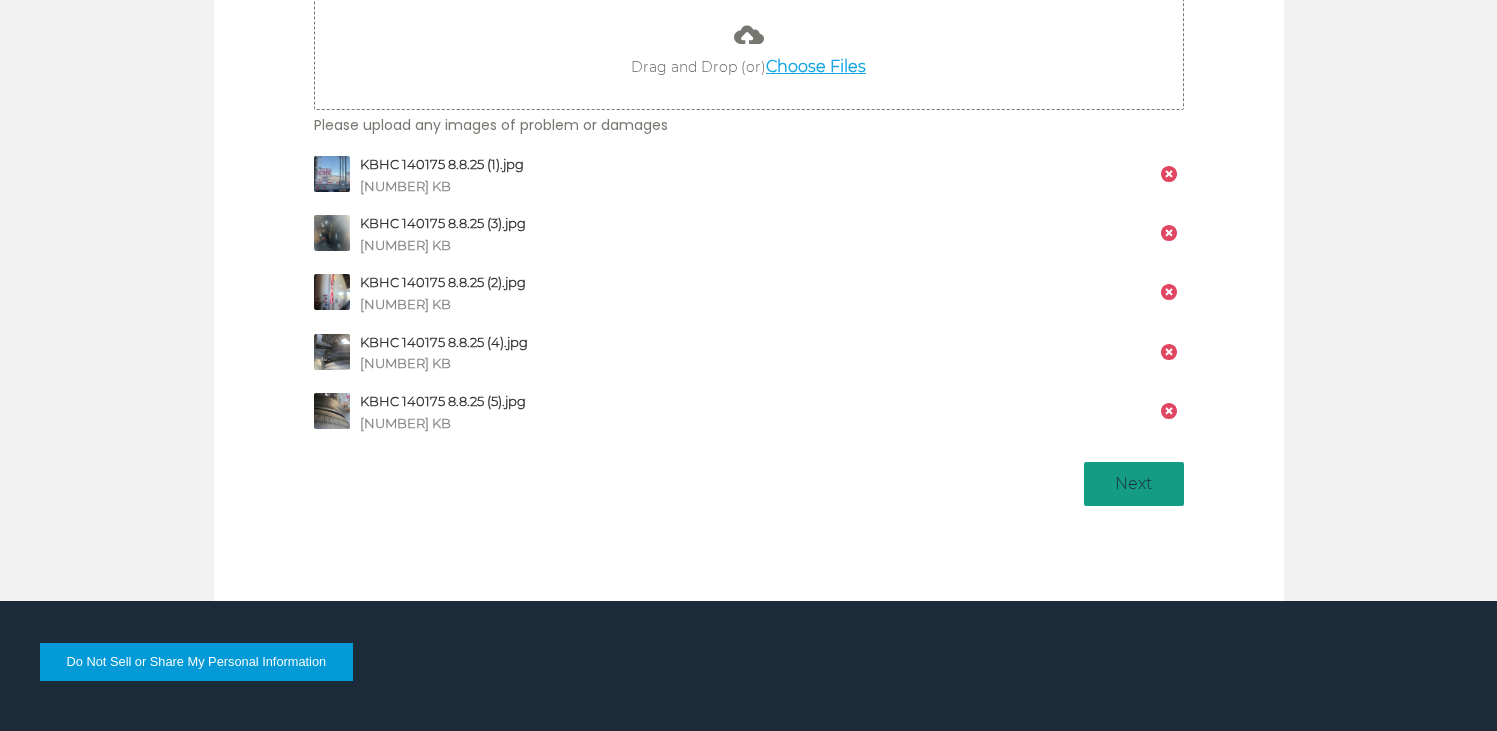 click on "Next" at bounding box center [1134, 484] 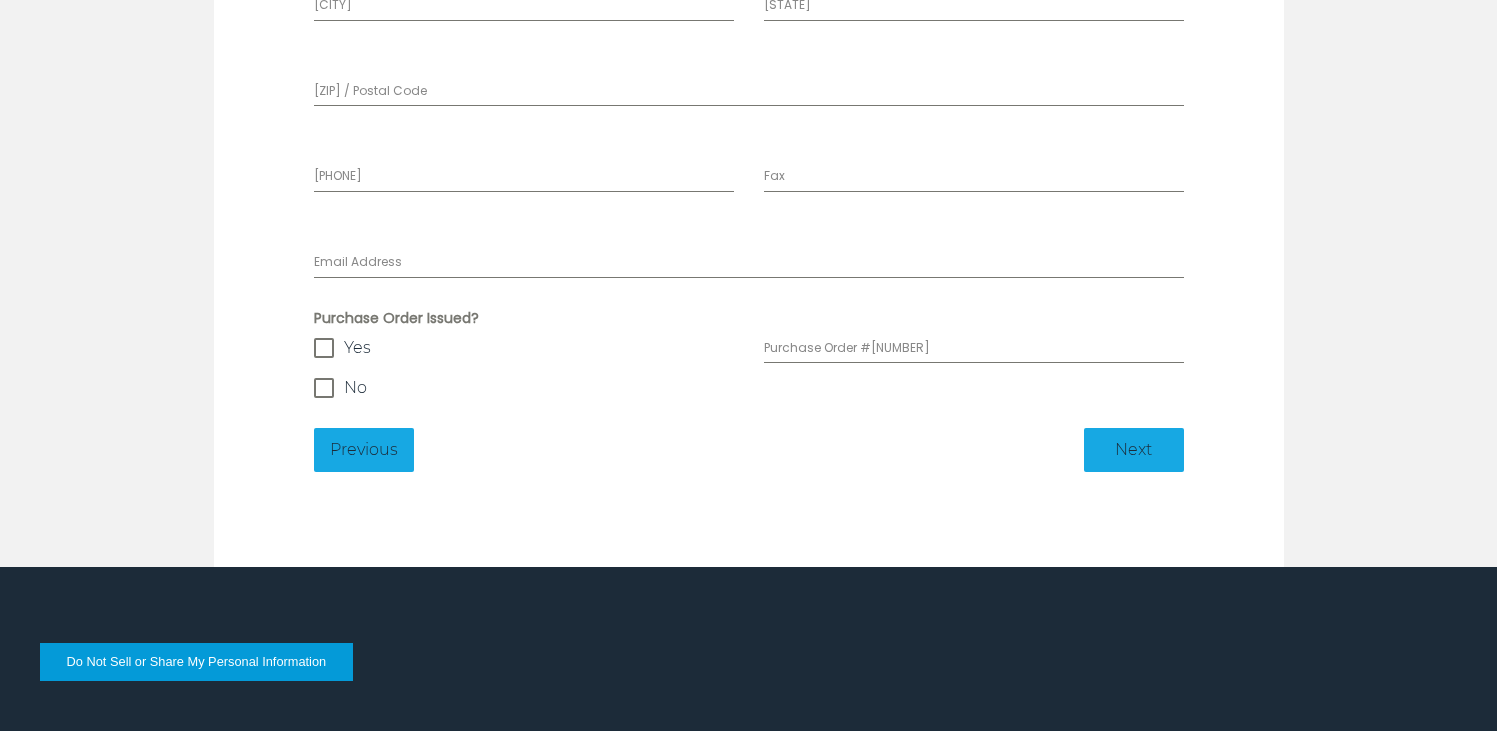 click on "**********" at bounding box center (749, -116) 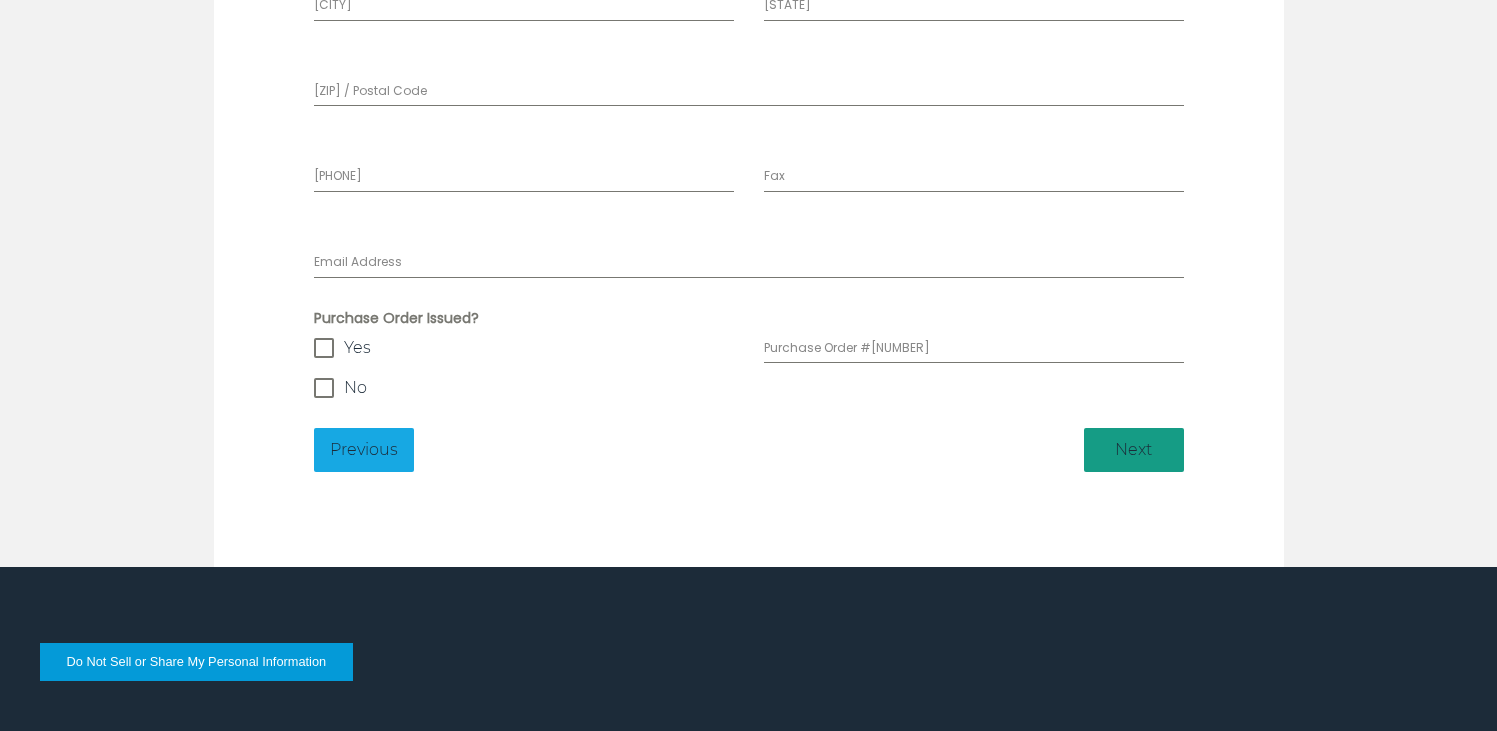 click on "Next" at bounding box center (1134, 450) 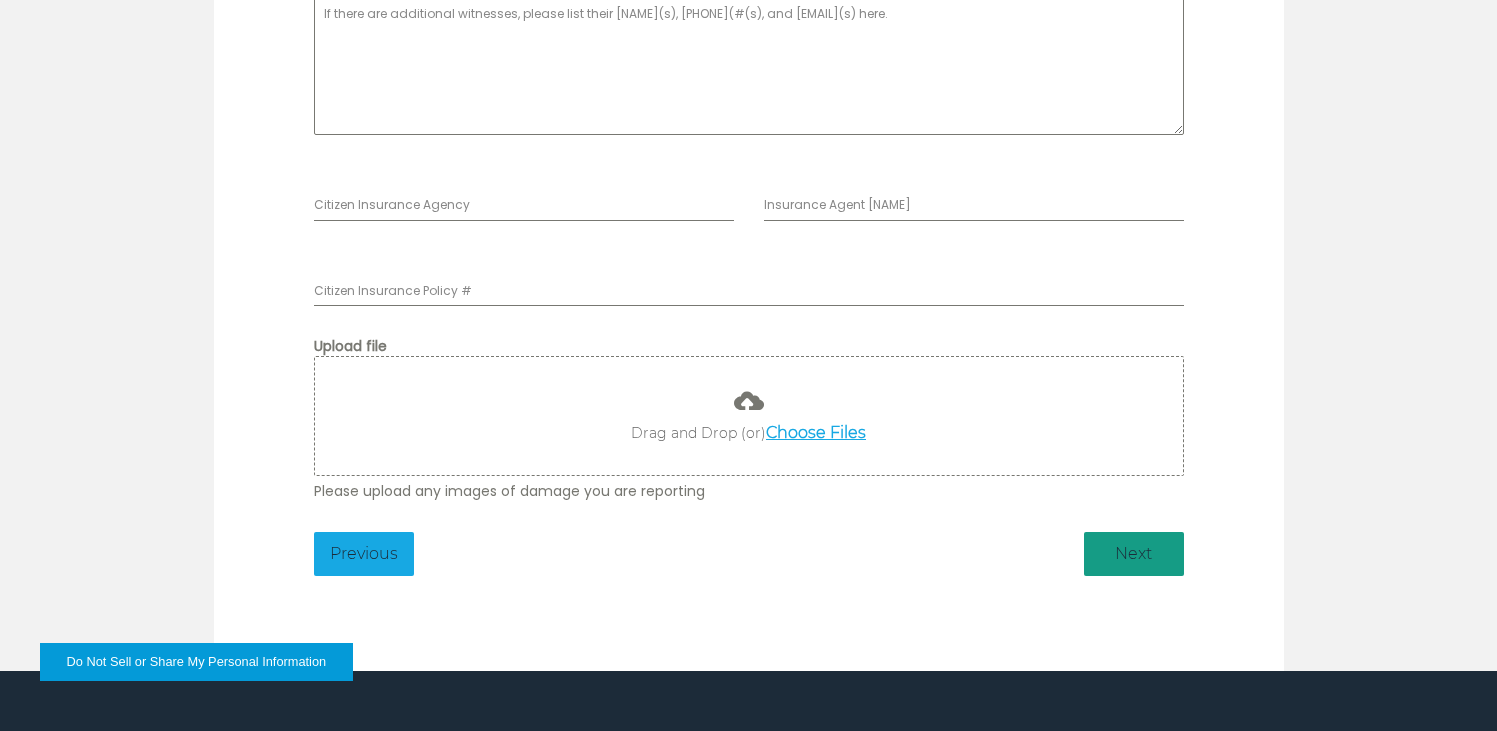 click on "Next" at bounding box center [1134, 554] 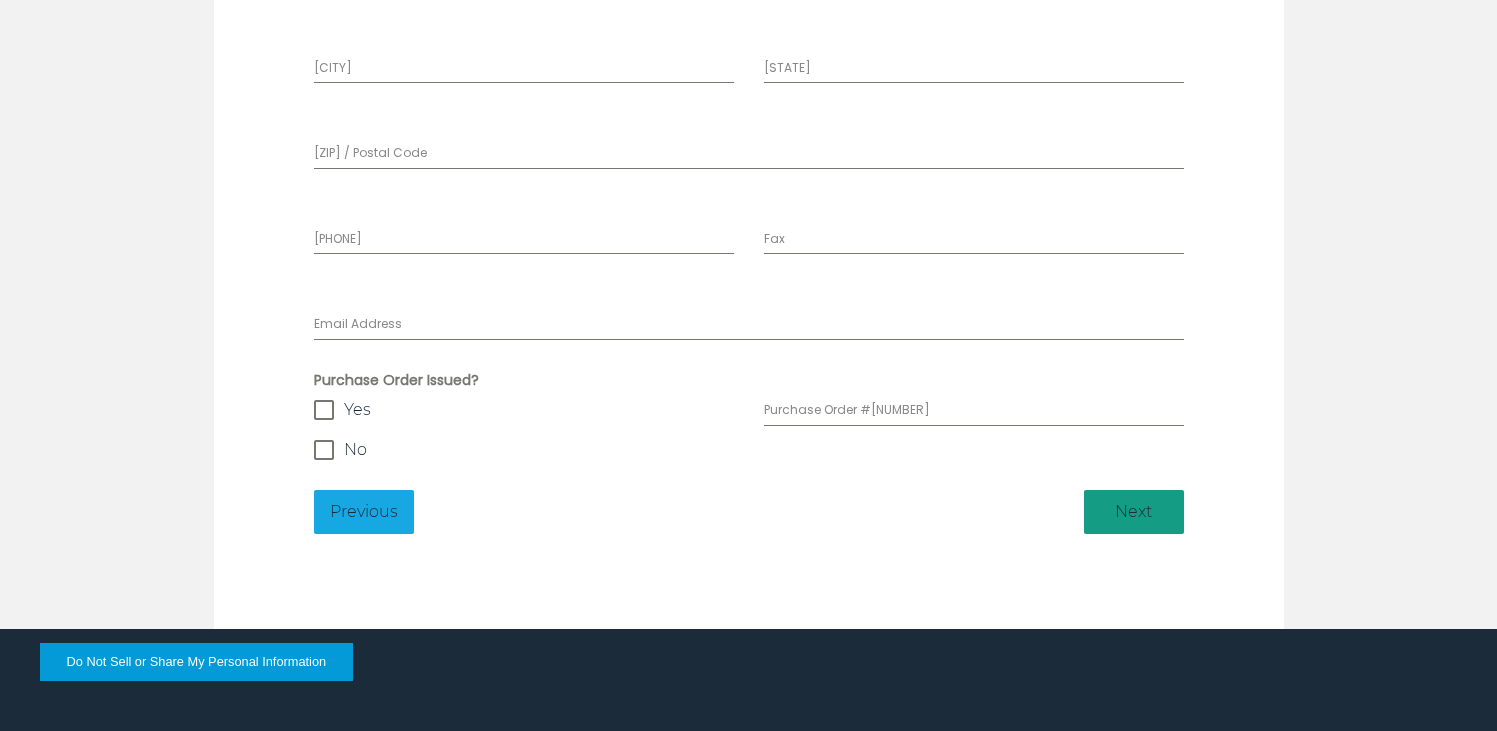 click on "Next" at bounding box center (1134, 512) 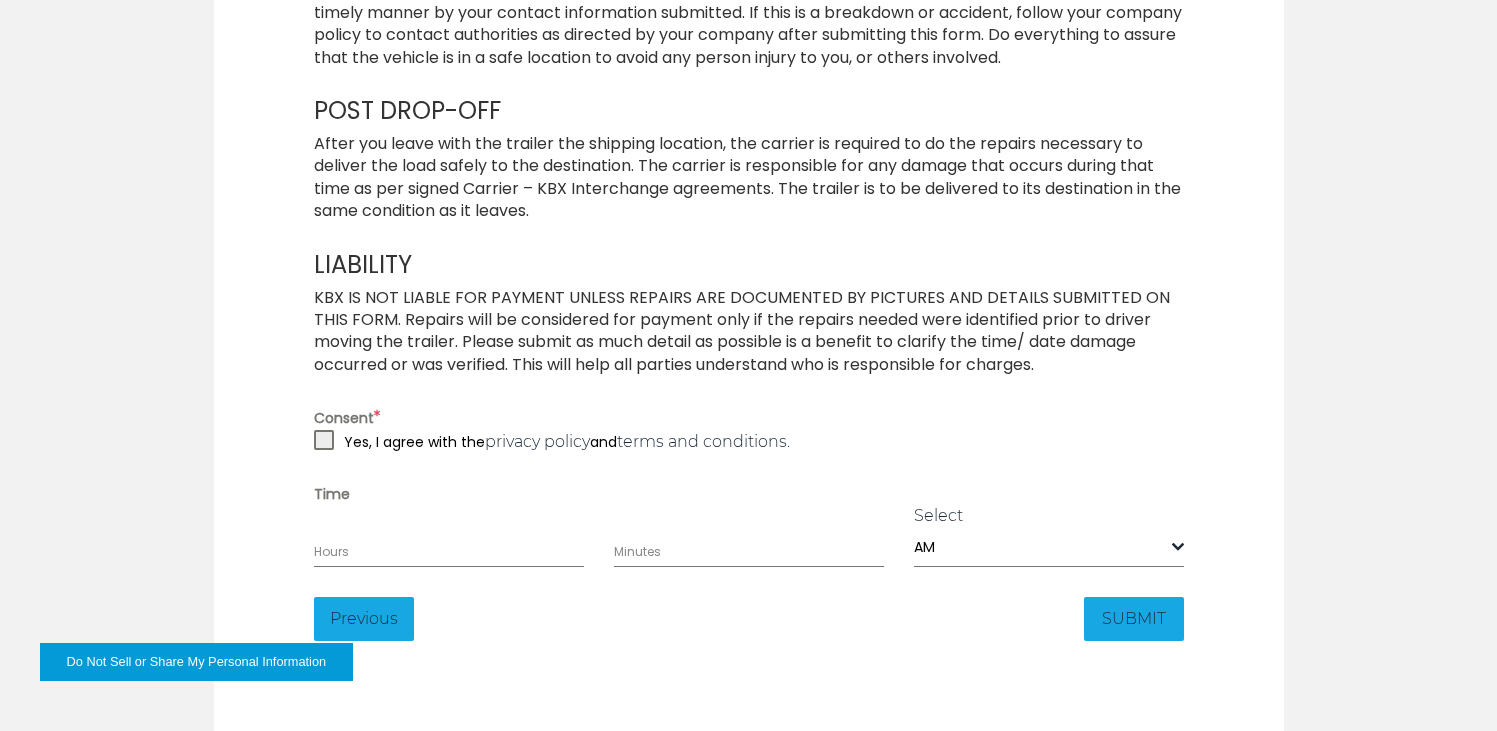 scroll, scrollTop: 1416, scrollLeft: 0, axis: vertical 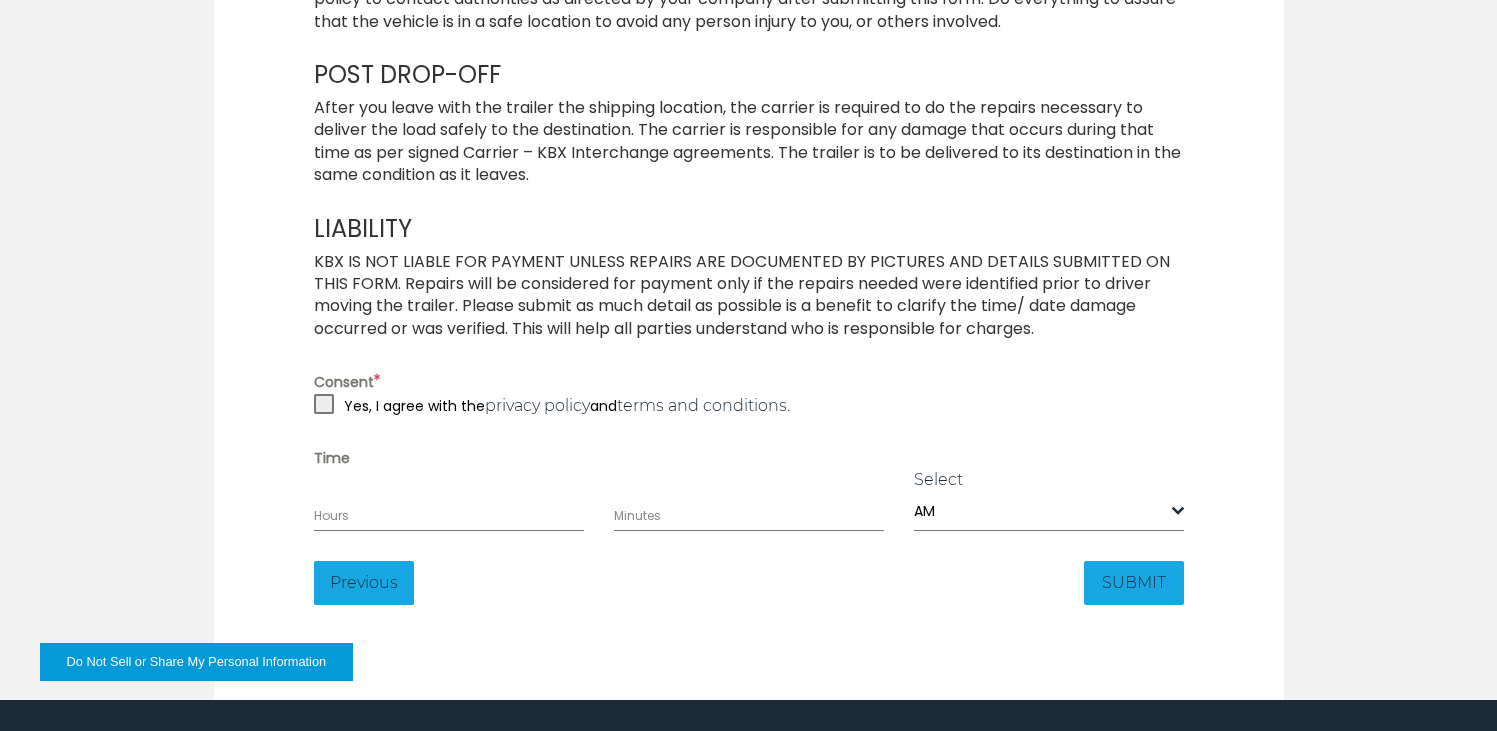 click on "Yes, I agree with the  privacy policy  and  terms and conditions." at bounding box center (567, 406) 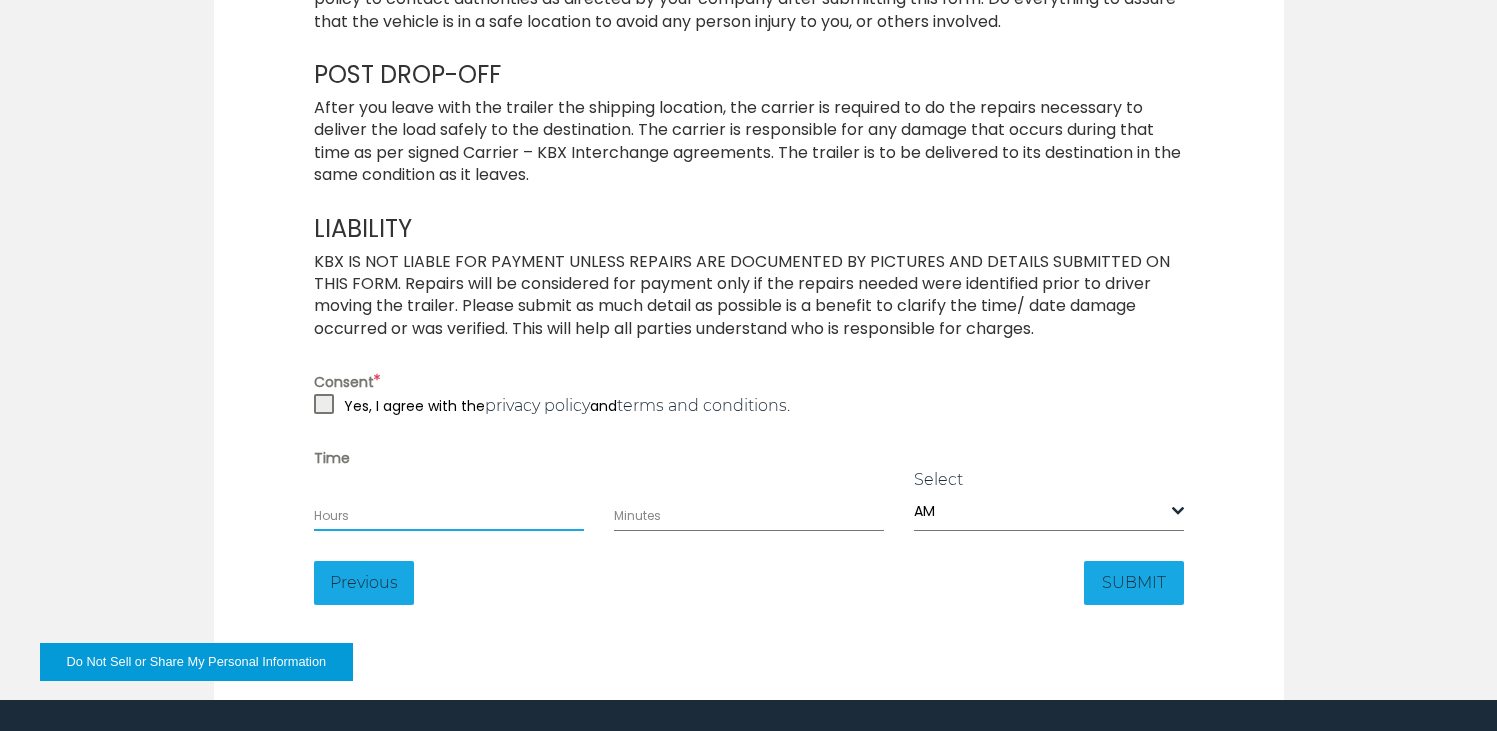 click on "Hours" at bounding box center [449, 514] 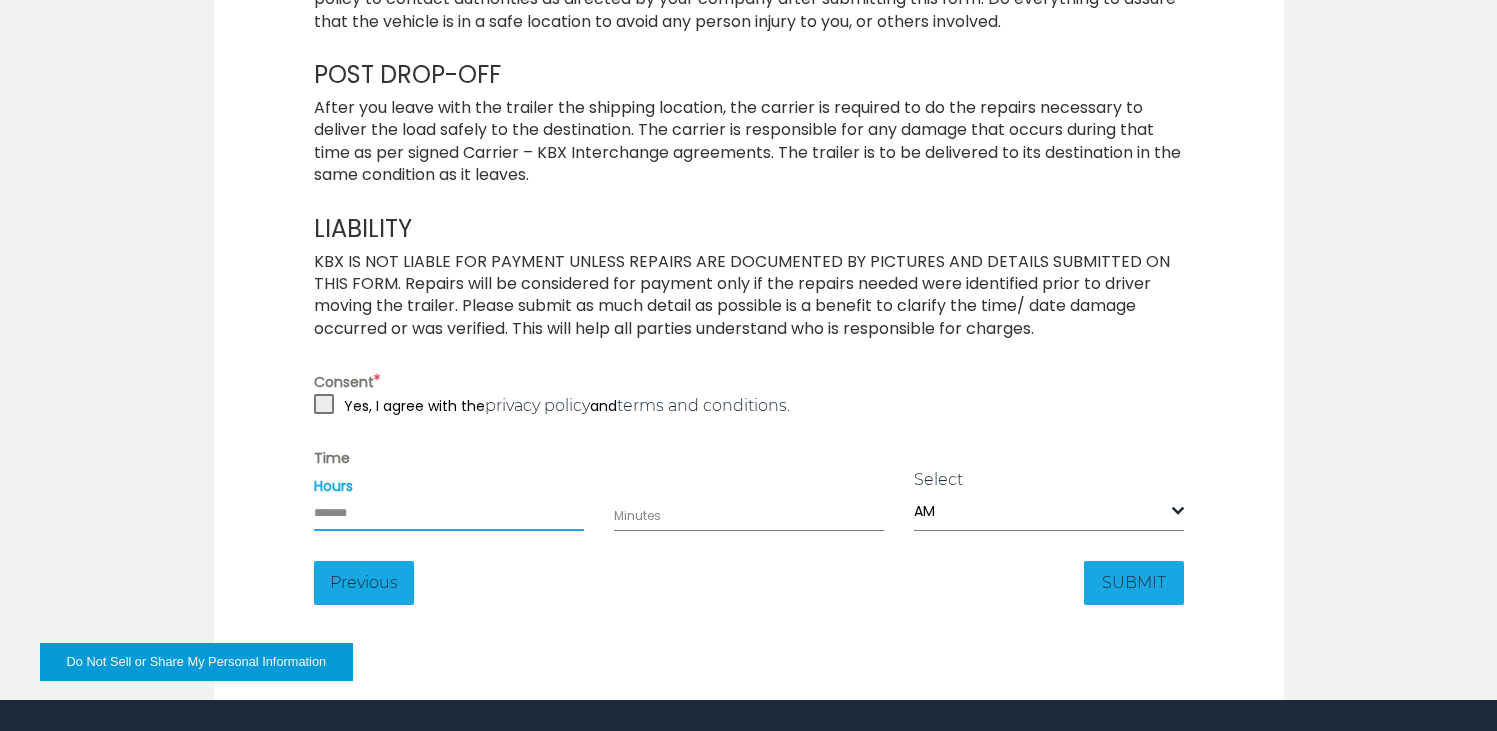 type on "*" 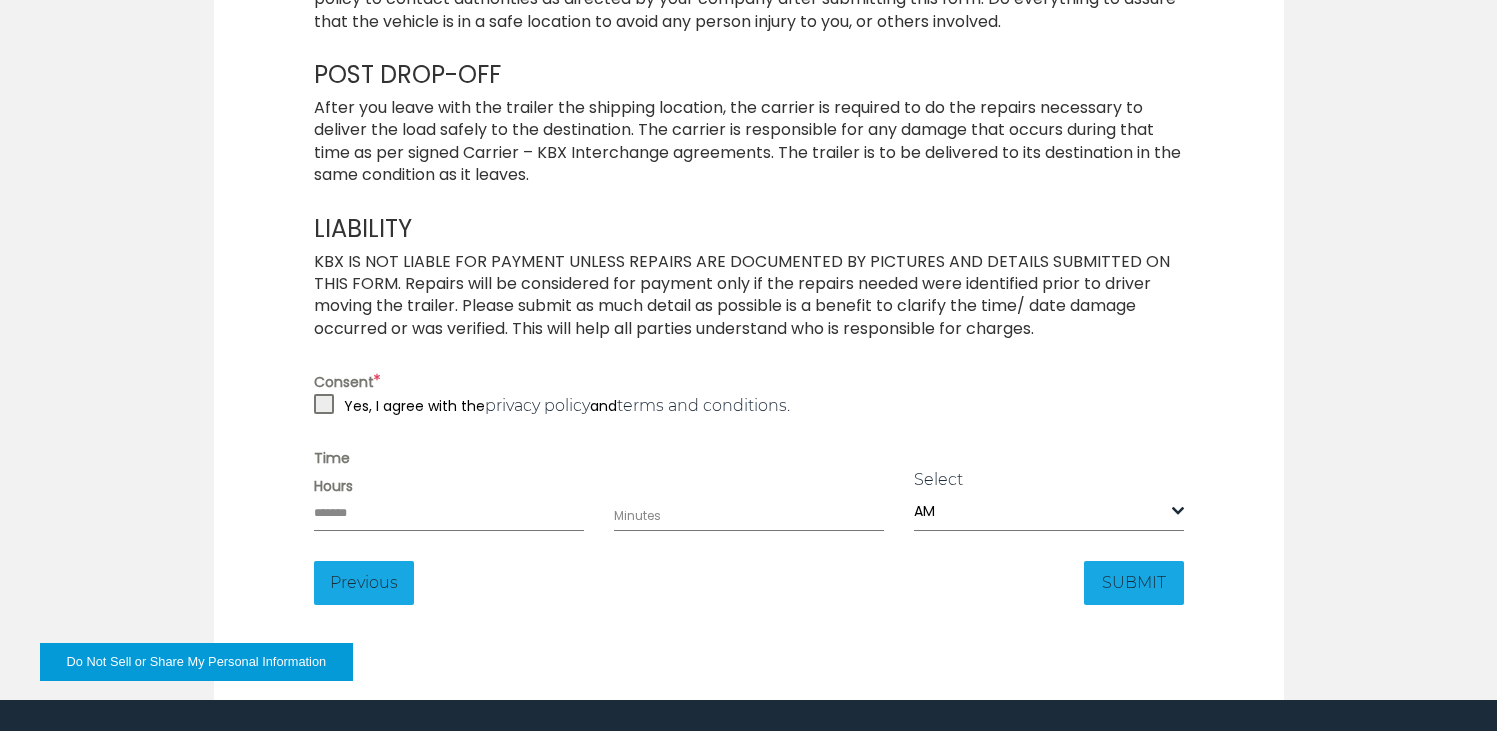 click on "Minutes" at bounding box center (749, 514) 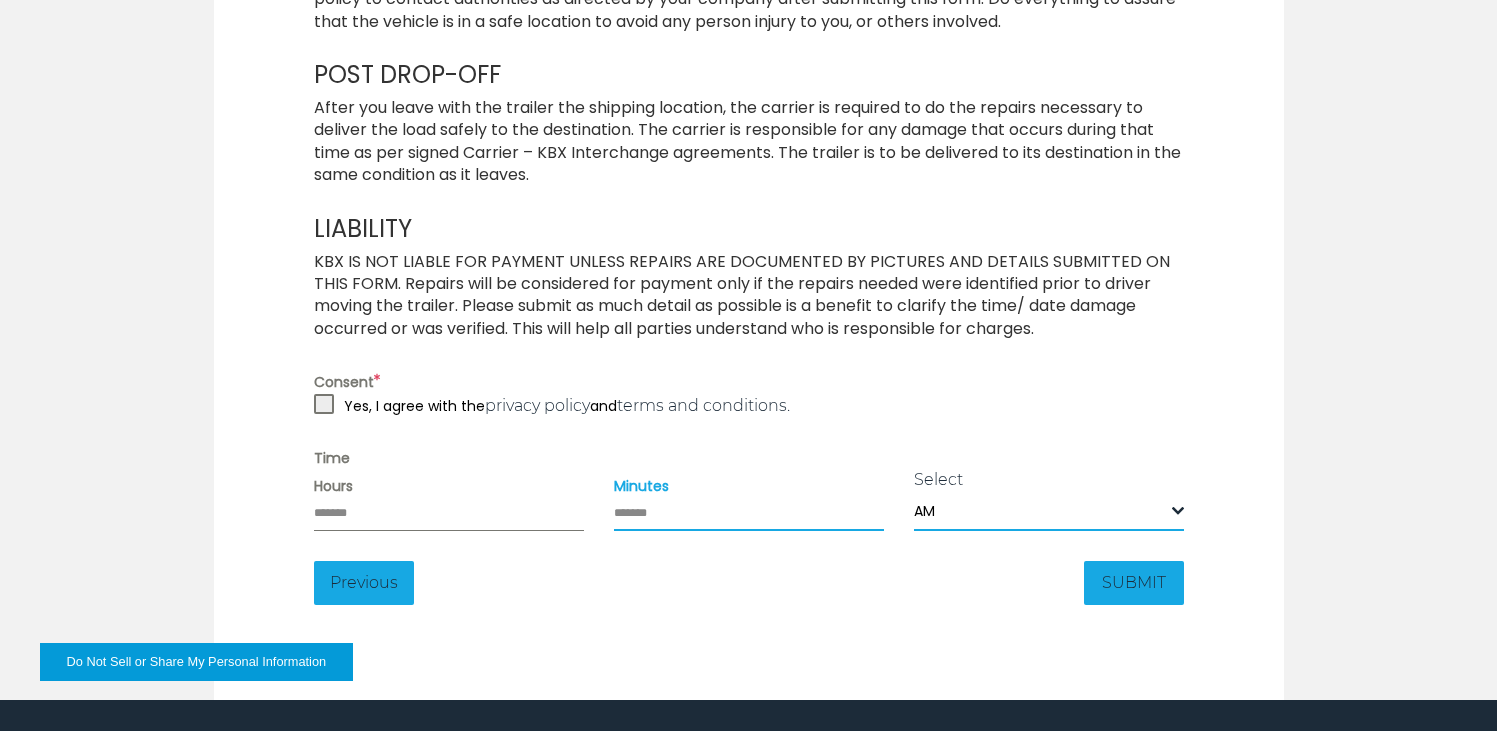 type on "**" 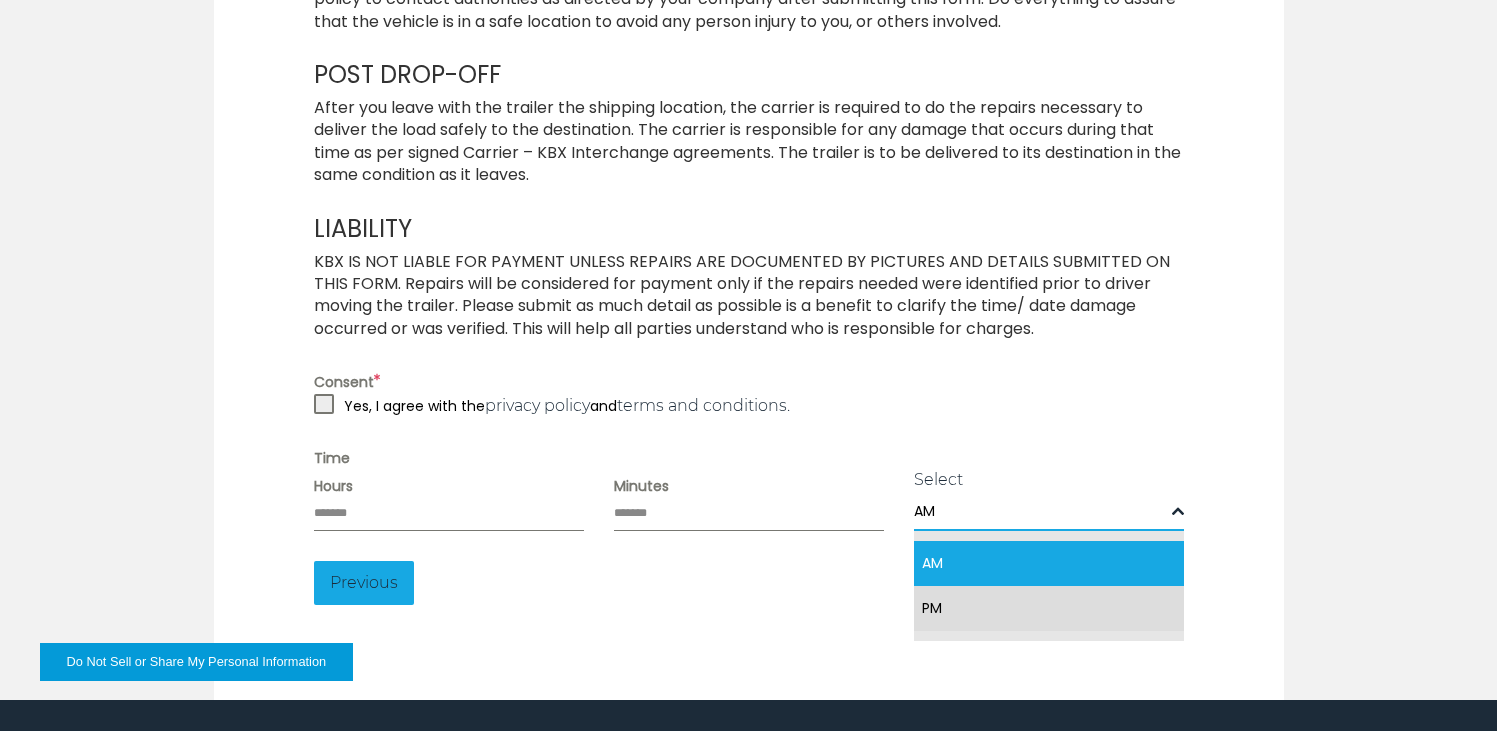 select on "**" 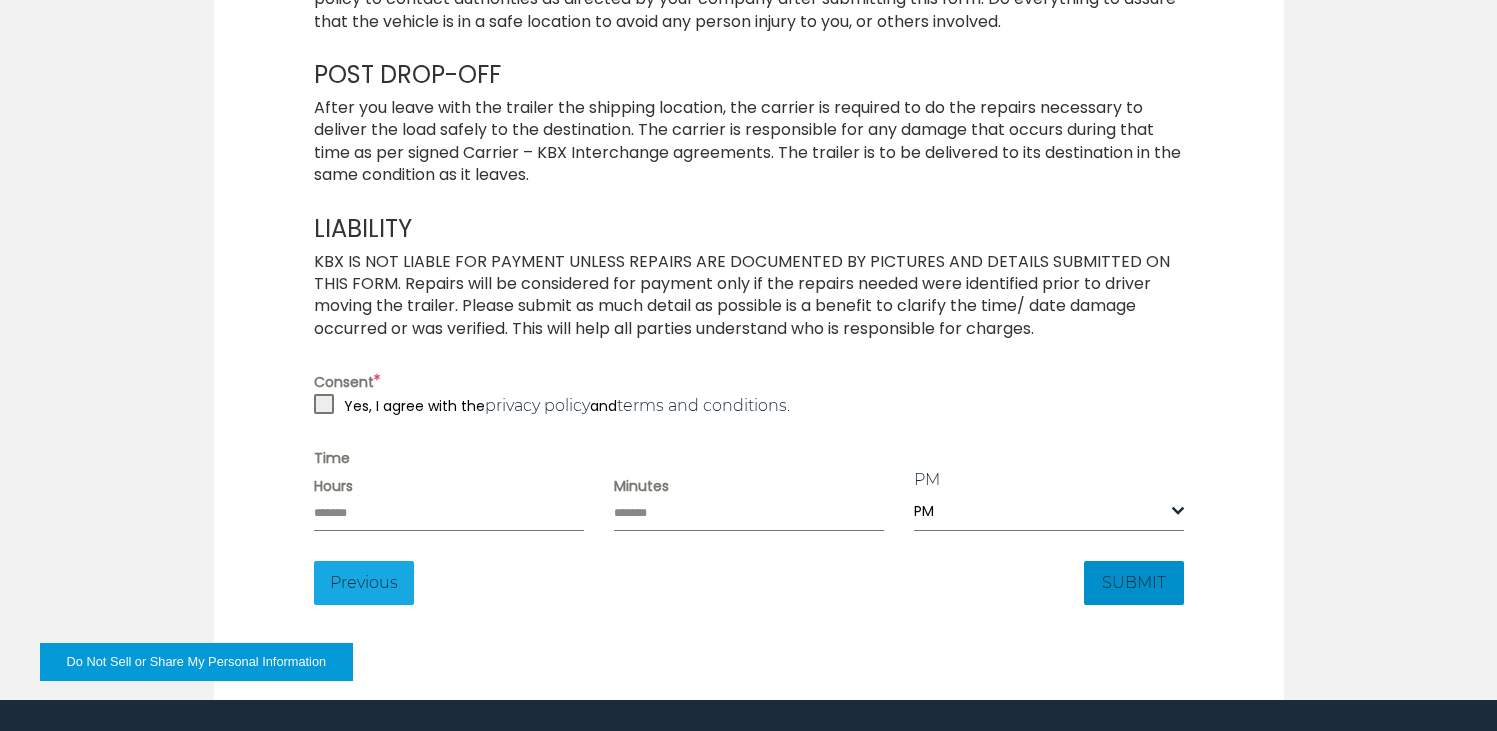 click on "SUBMIT" at bounding box center (1134, 583) 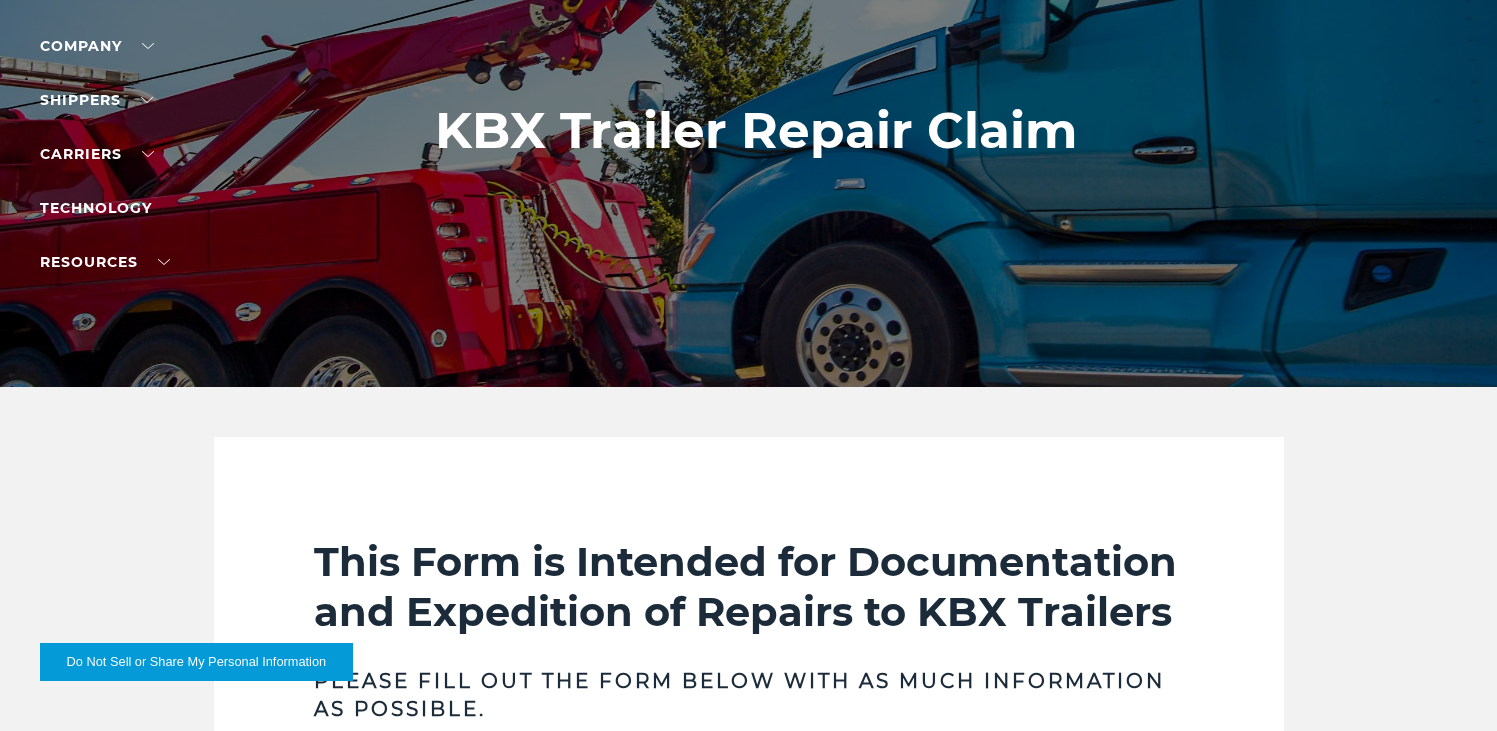 scroll, scrollTop: 0, scrollLeft: 0, axis: both 